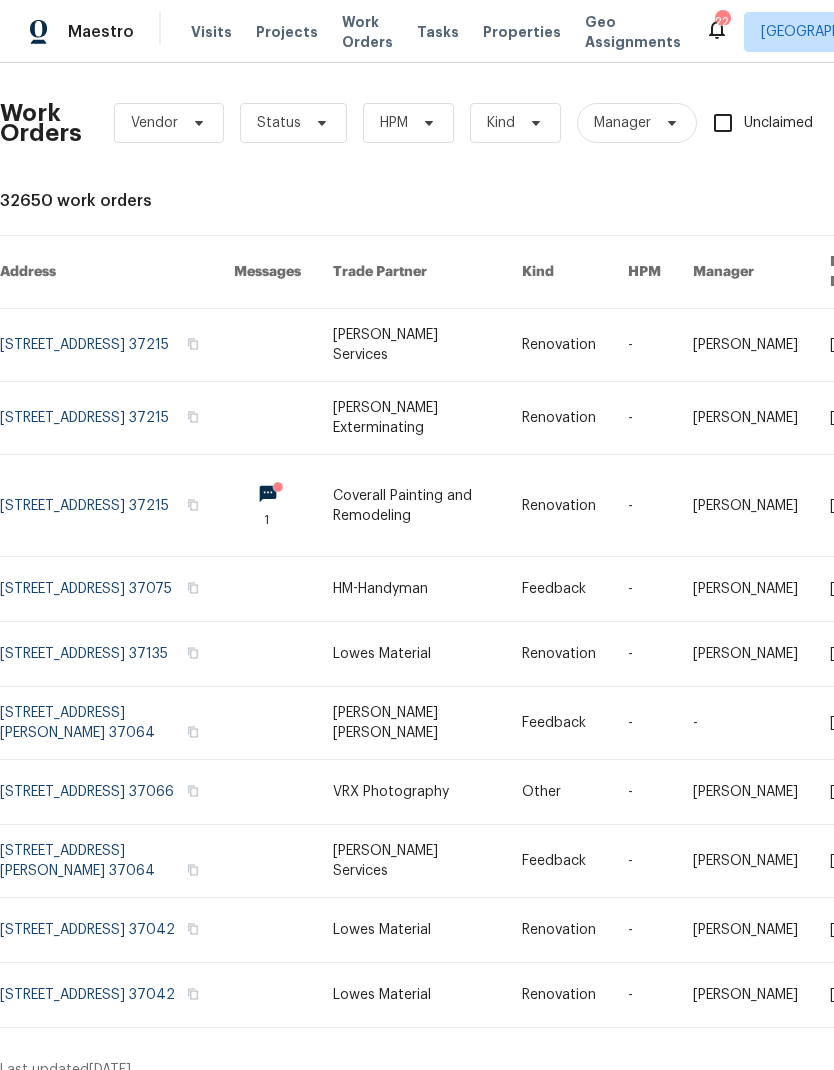 scroll, scrollTop: 0, scrollLeft: 0, axis: both 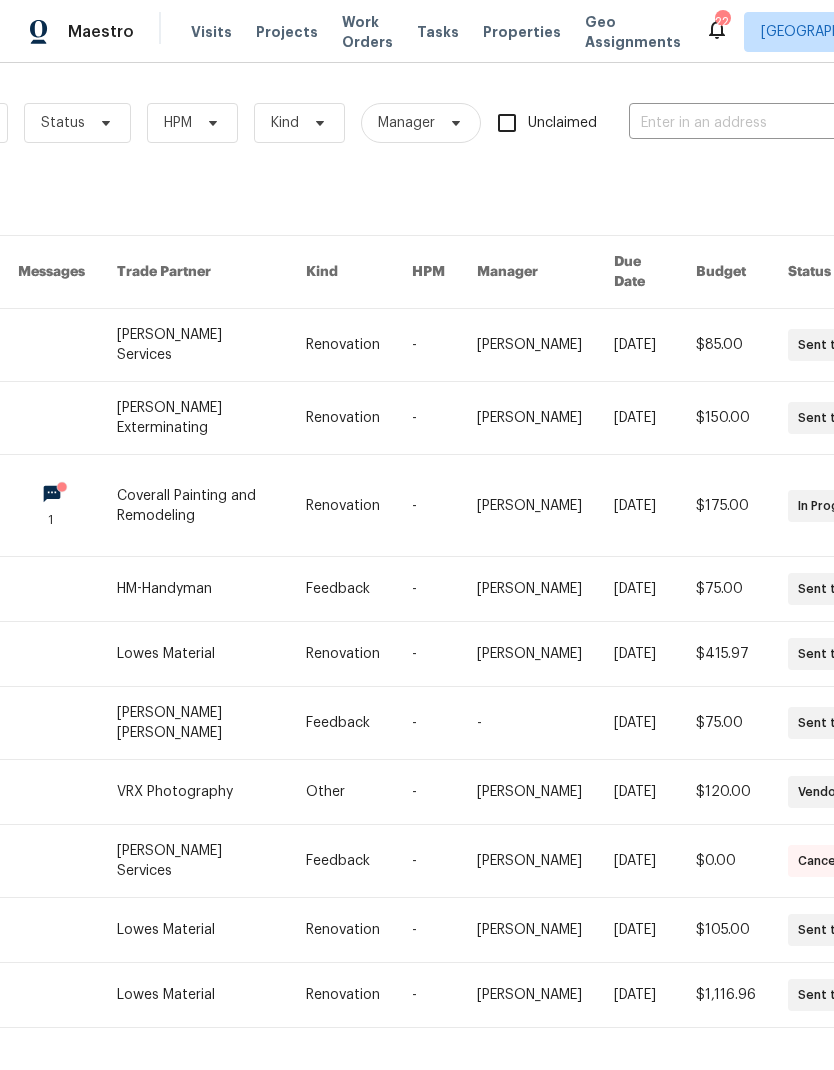 click at bounding box center (729, 123) 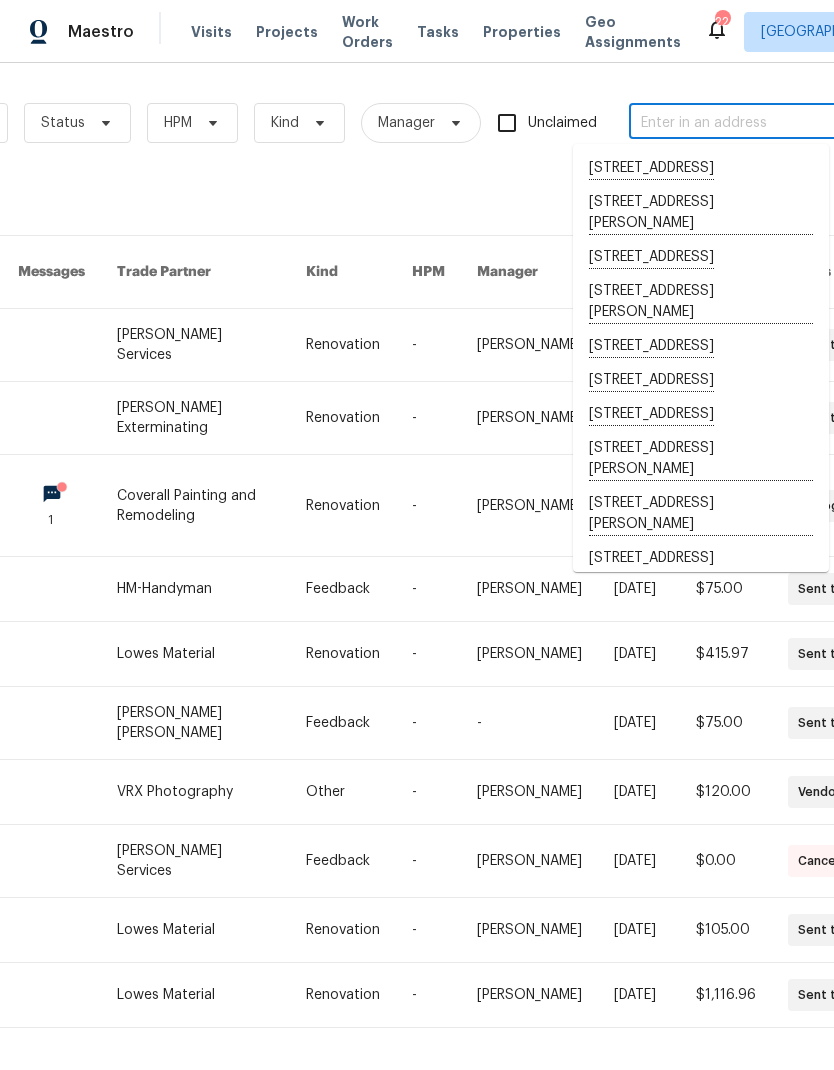 type on "7" 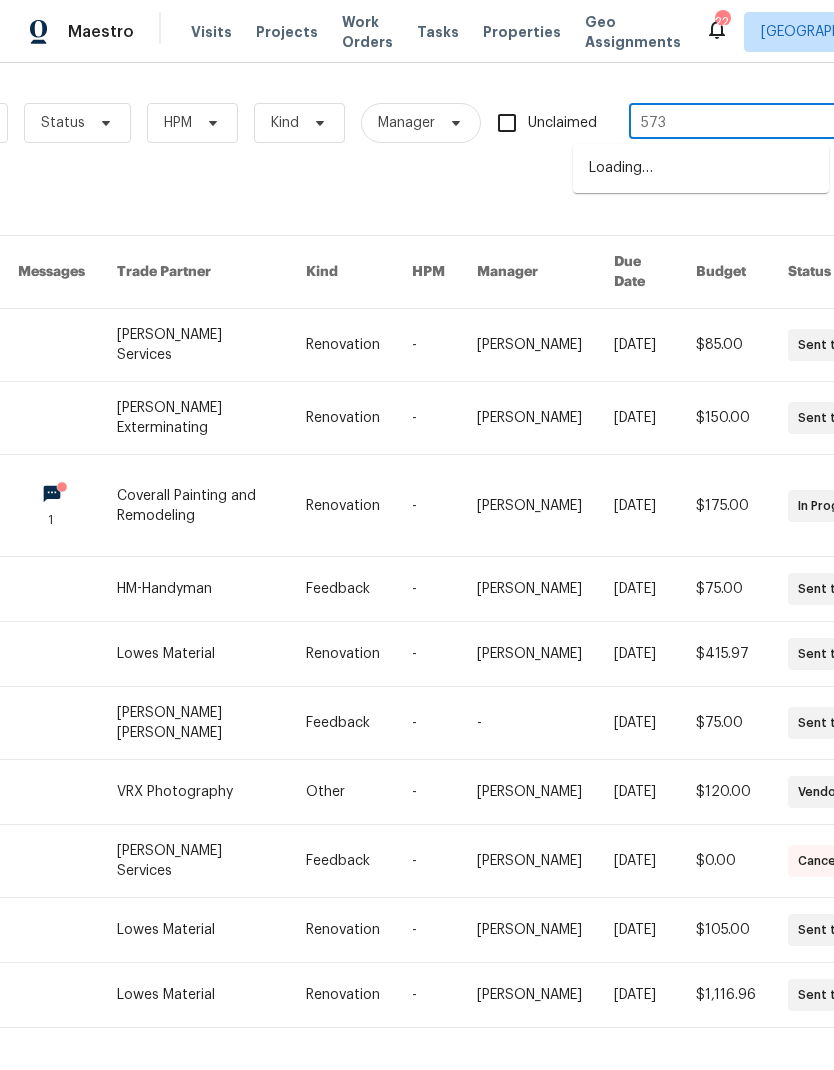type on "573 d" 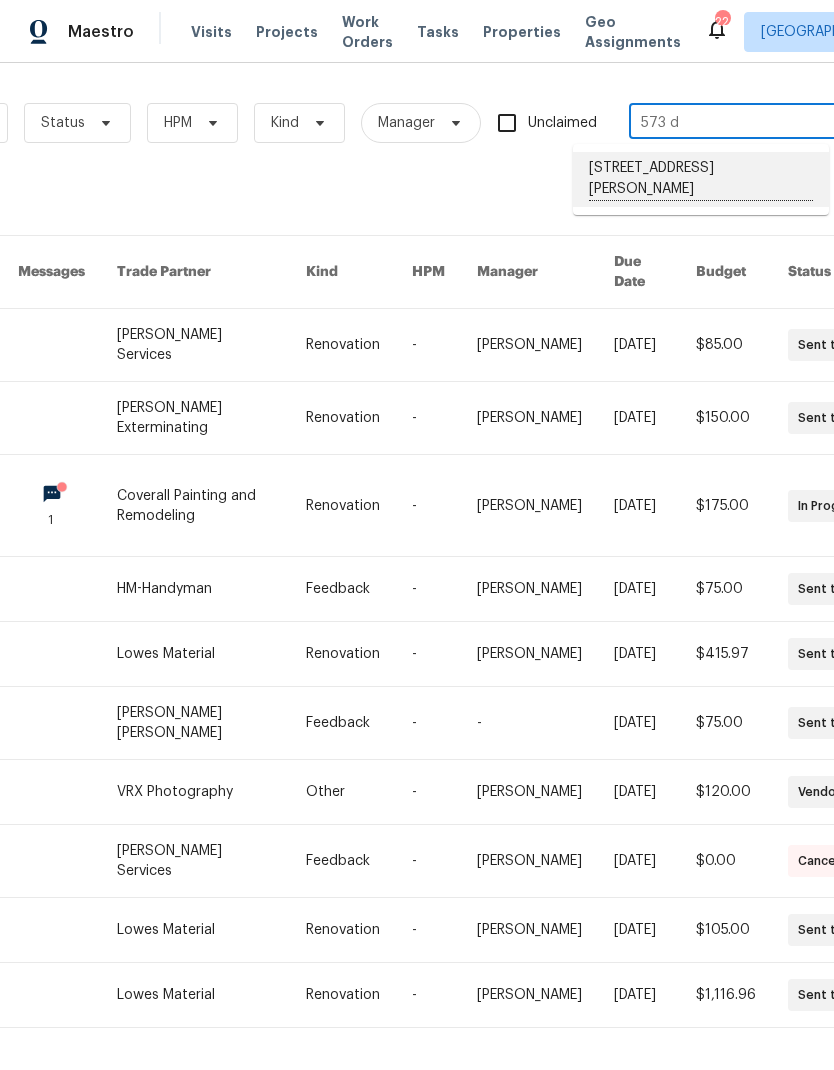 click on "[STREET_ADDRESS][PERSON_NAME]" at bounding box center (701, 179) 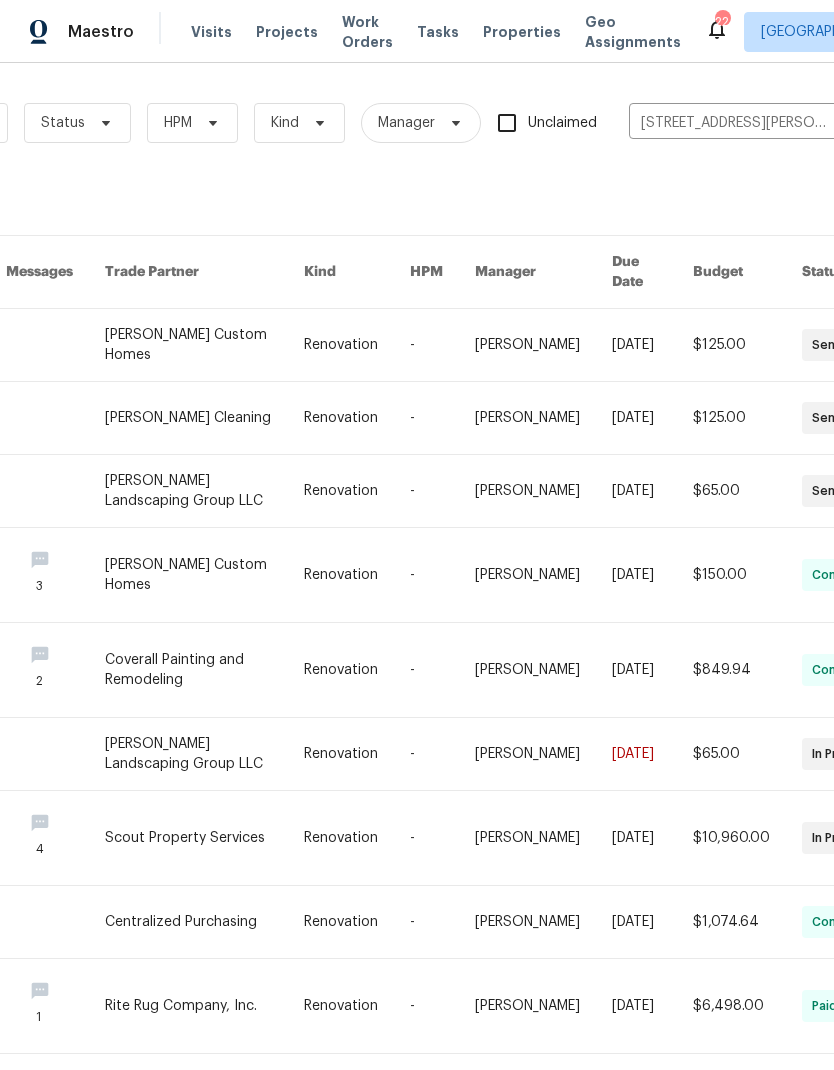click at bounding box center [204, 838] 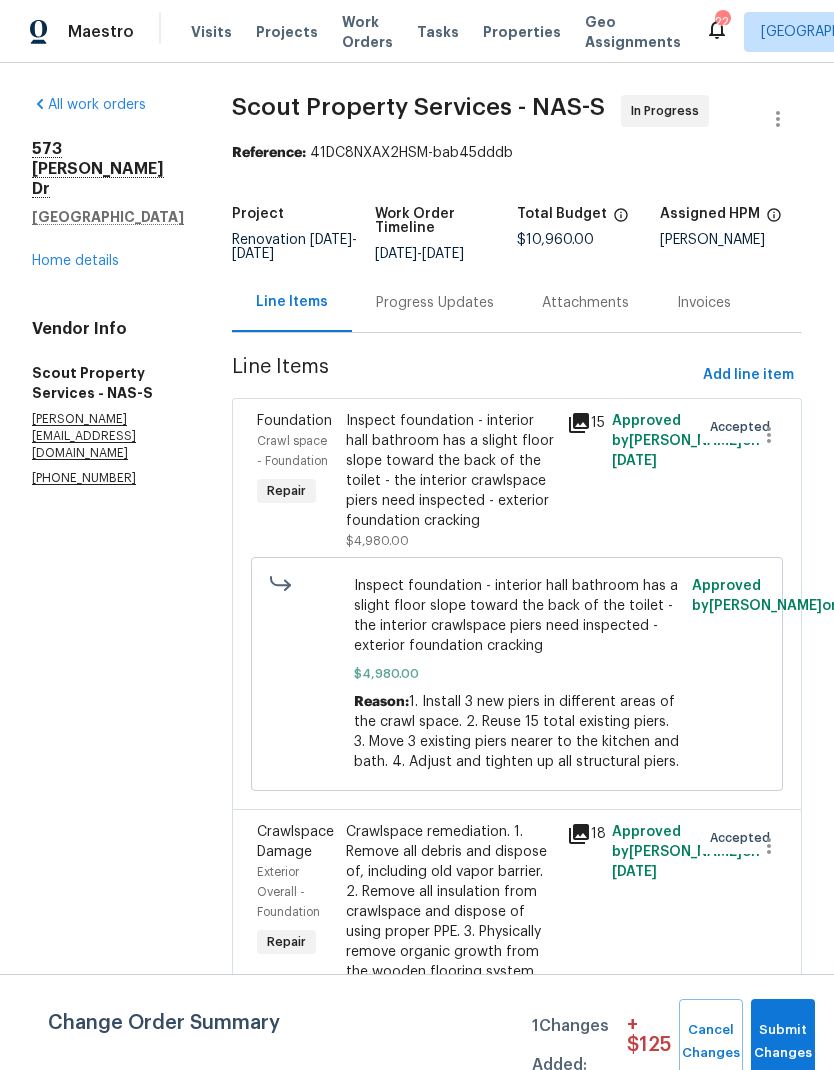 click on "Progress Updates" at bounding box center [435, 303] 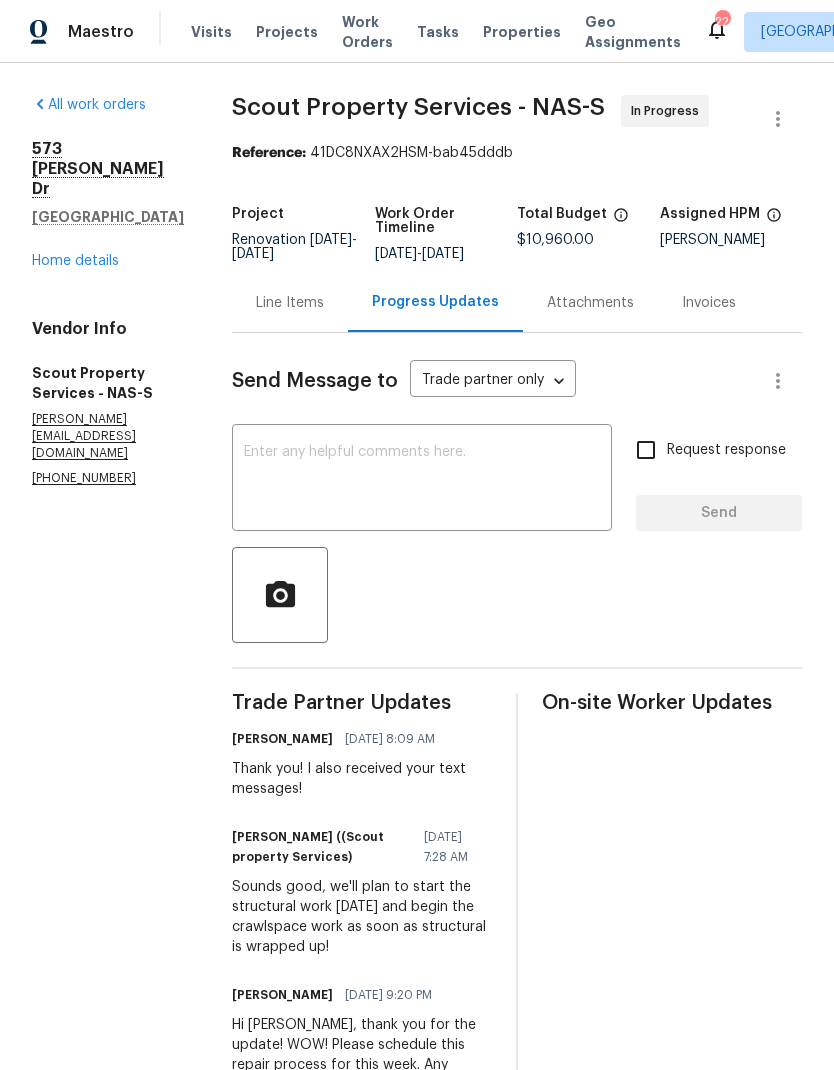 scroll, scrollTop: 0, scrollLeft: 0, axis: both 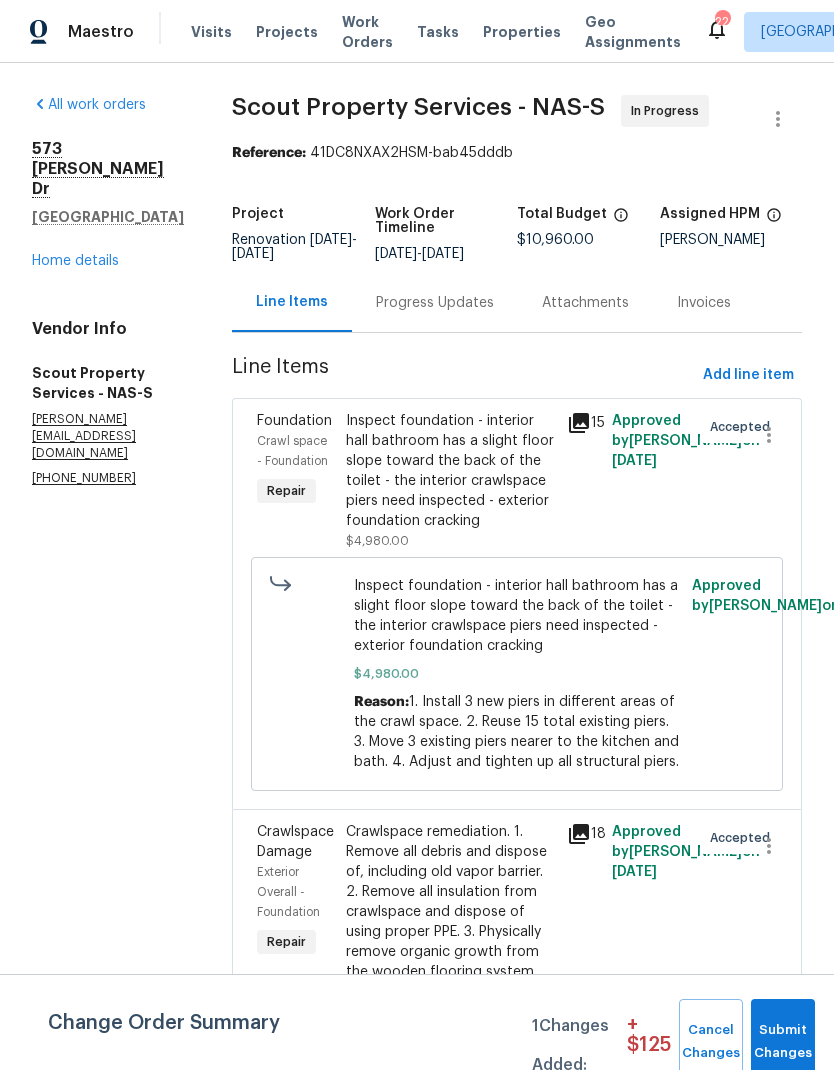 click on "Inspect foundation - interior hall bathroom has a slight floor slope toward the back of the toilet - the interior crawlspace piers need inspected - exterior foundation cracking" at bounding box center (451, 471) 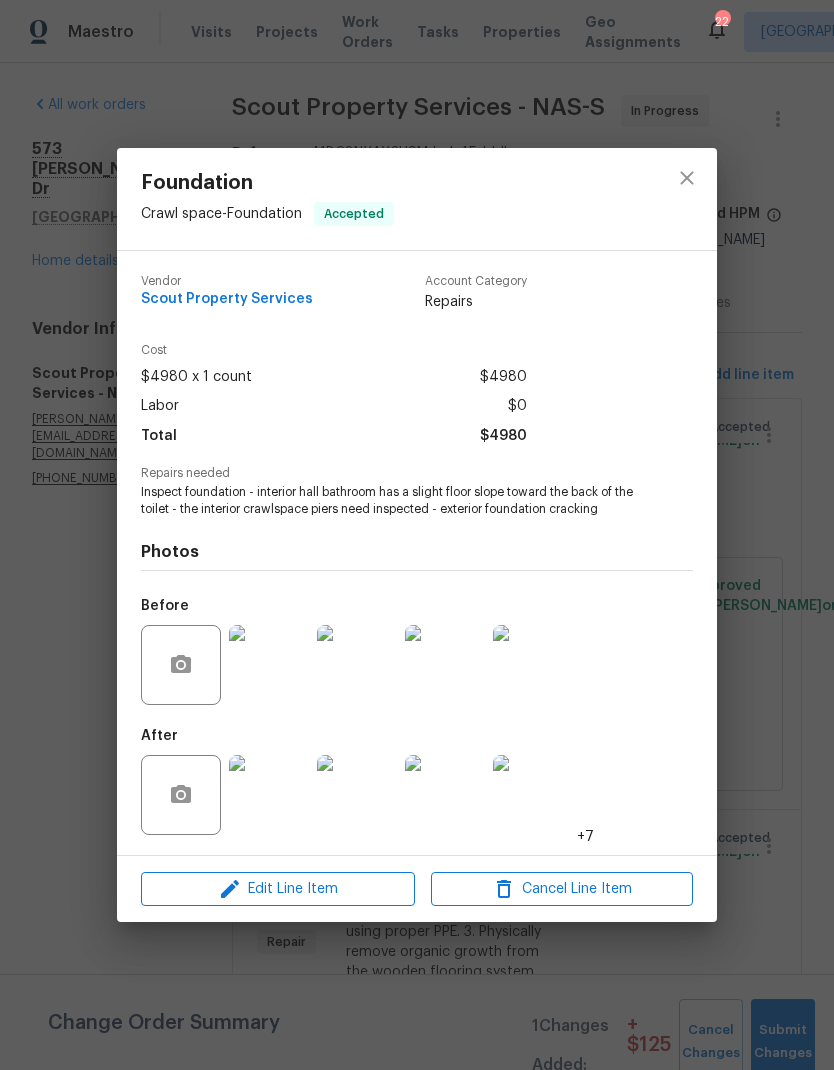 click at bounding box center (269, 795) 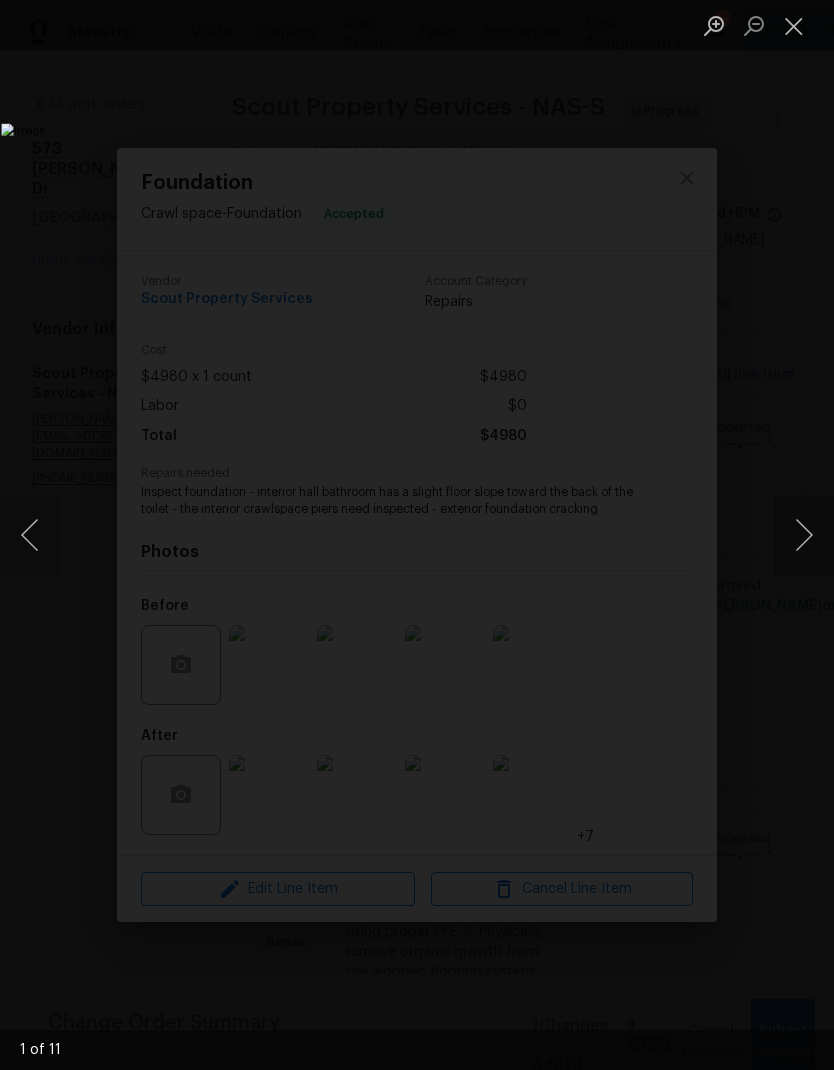 click at bounding box center [804, 535] 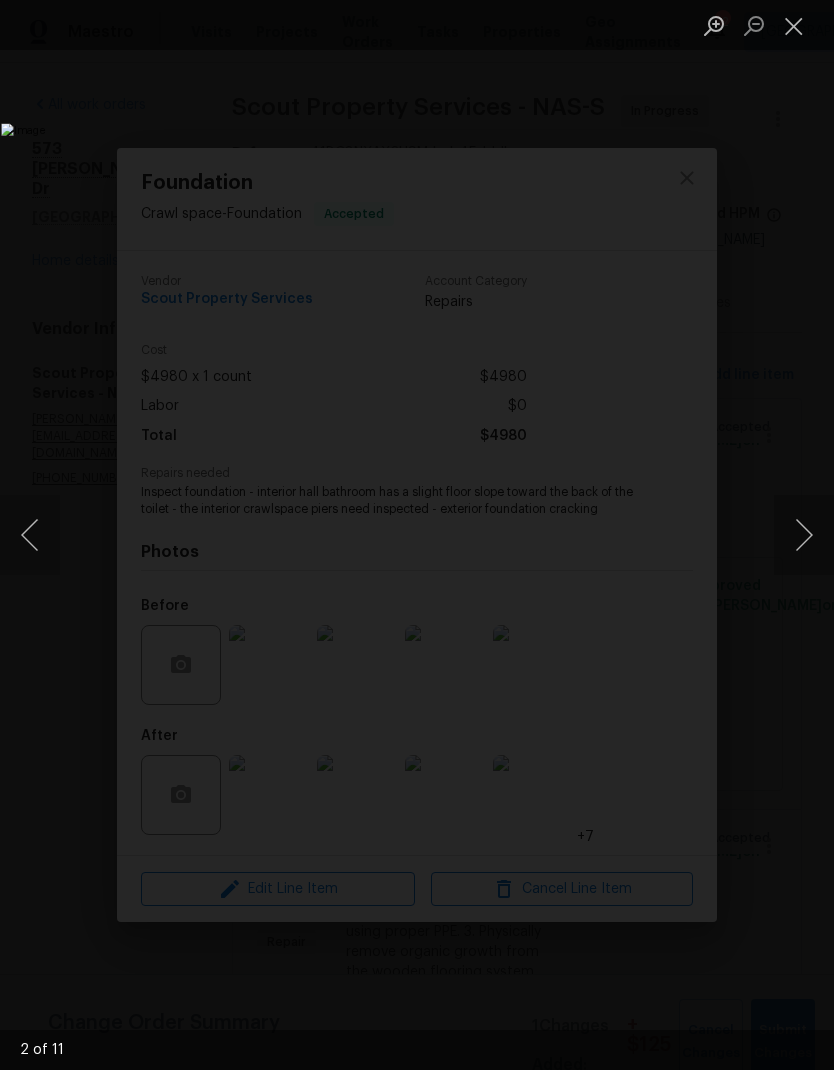 click at bounding box center [804, 535] 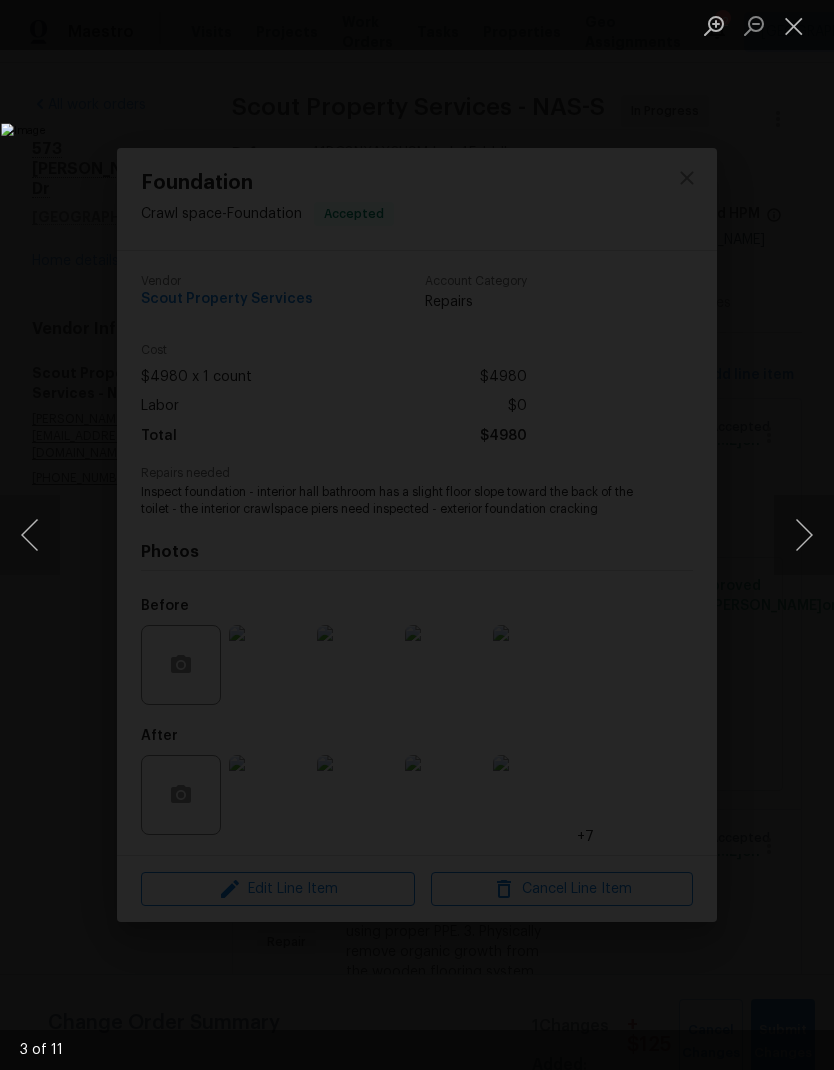 click at bounding box center [804, 535] 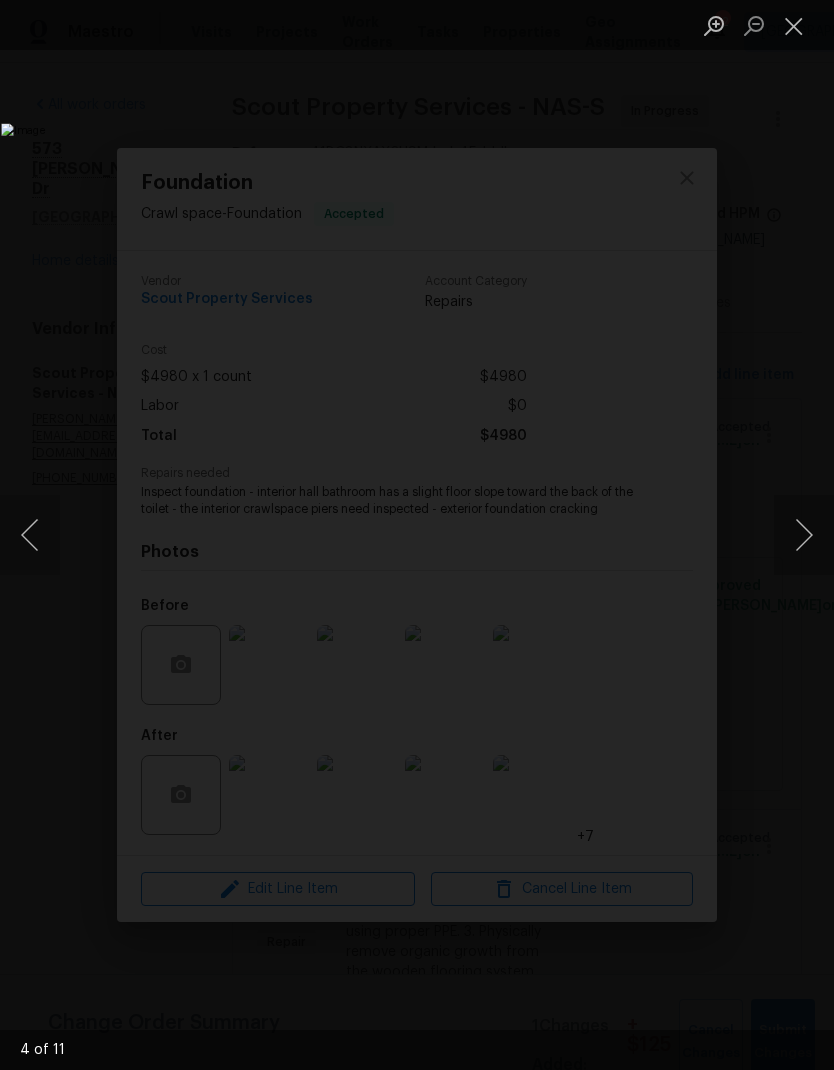 click at bounding box center [804, 535] 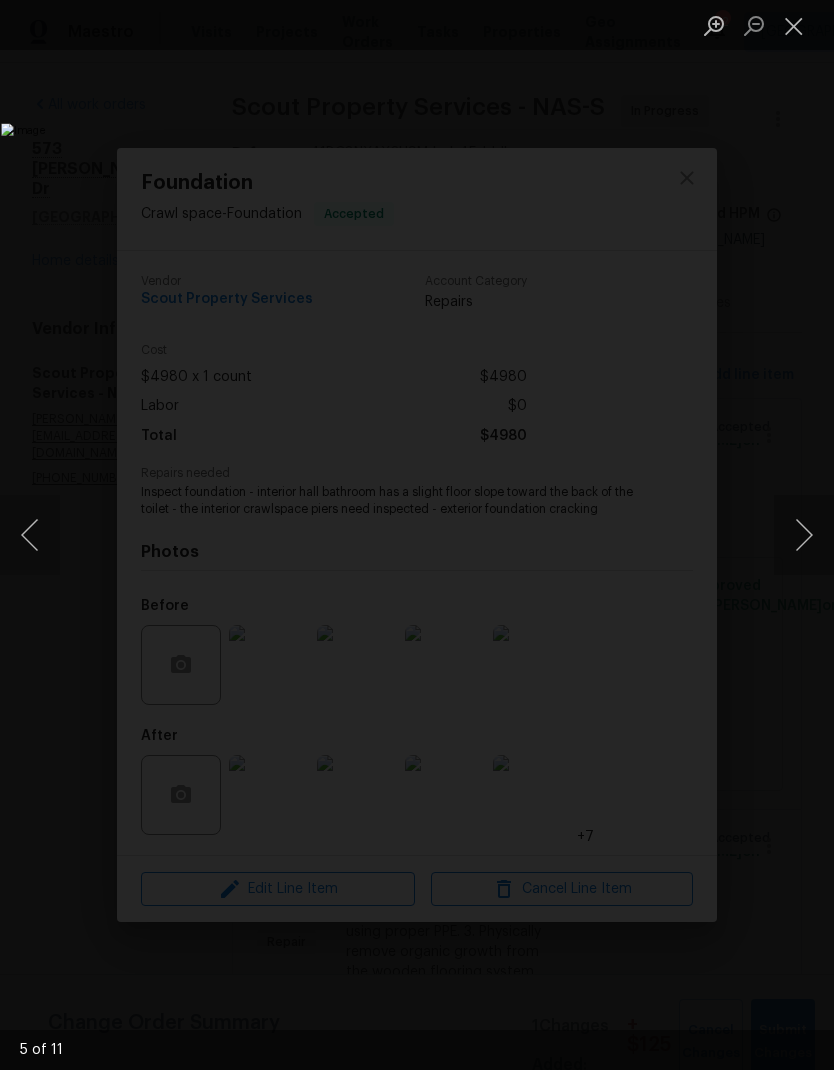 click at bounding box center (804, 535) 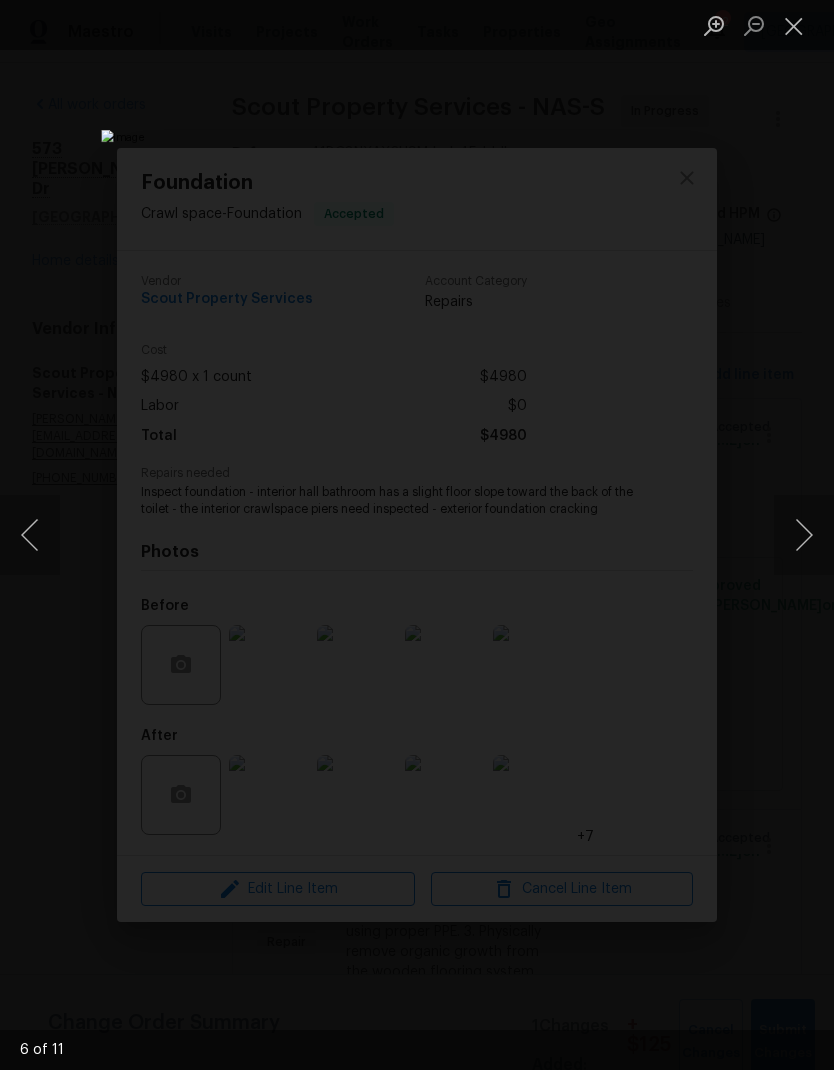 click at bounding box center [804, 535] 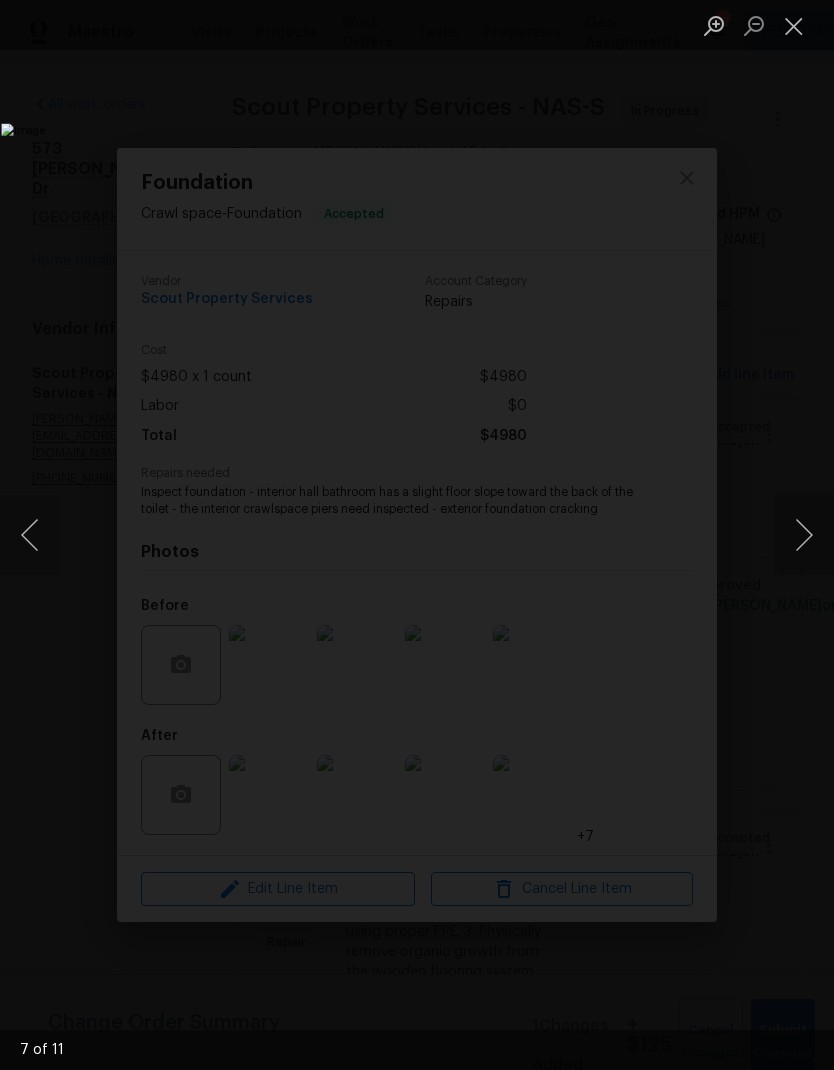 click at bounding box center [804, 535] 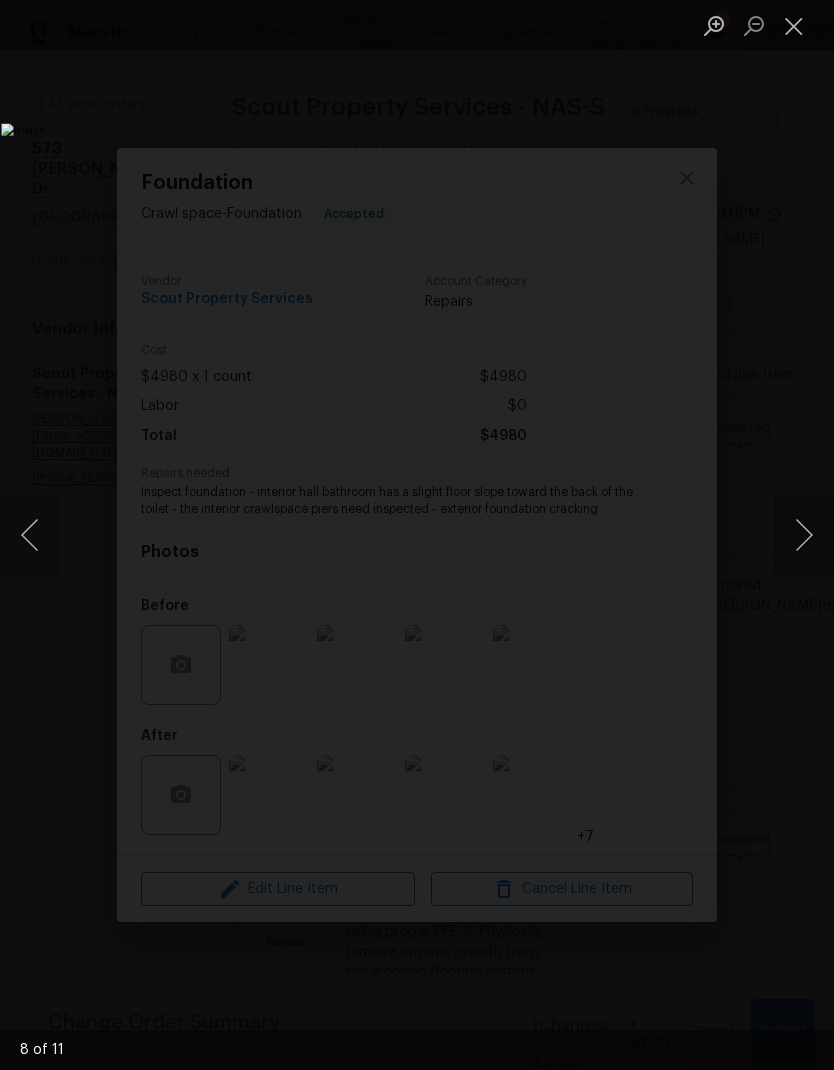 click at bounding box center [804, 535] 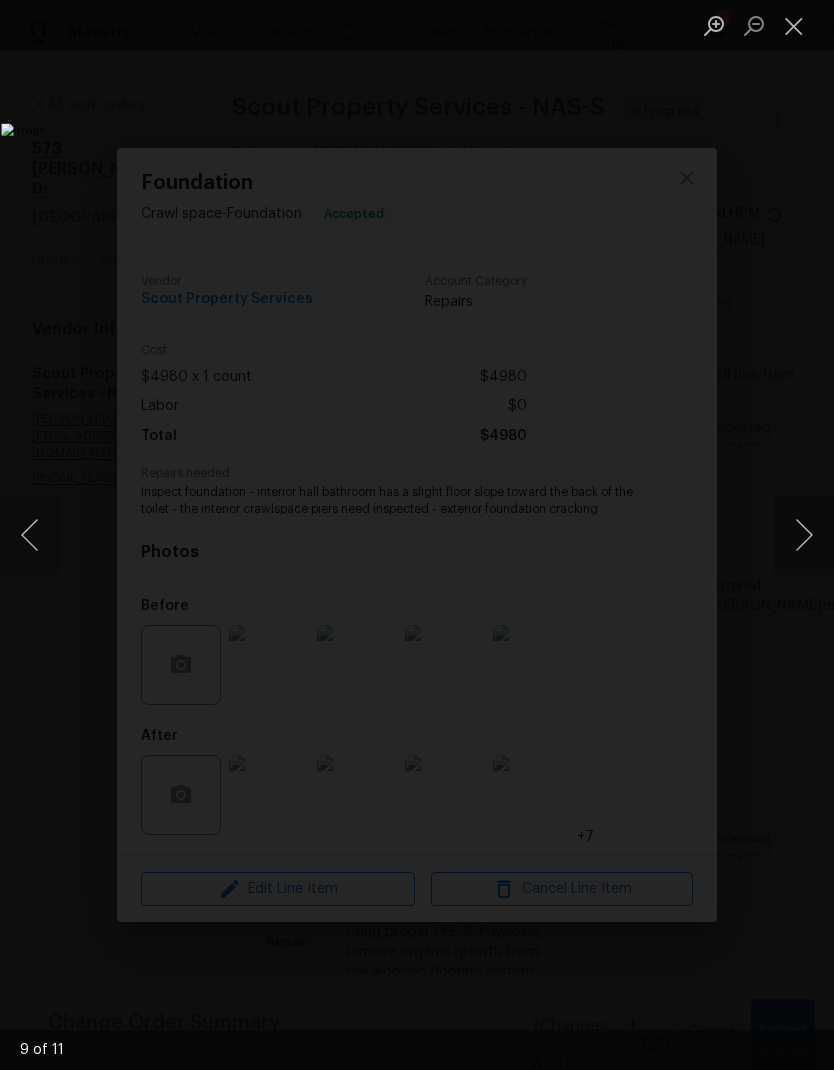 click at bounding box center [804, 535] 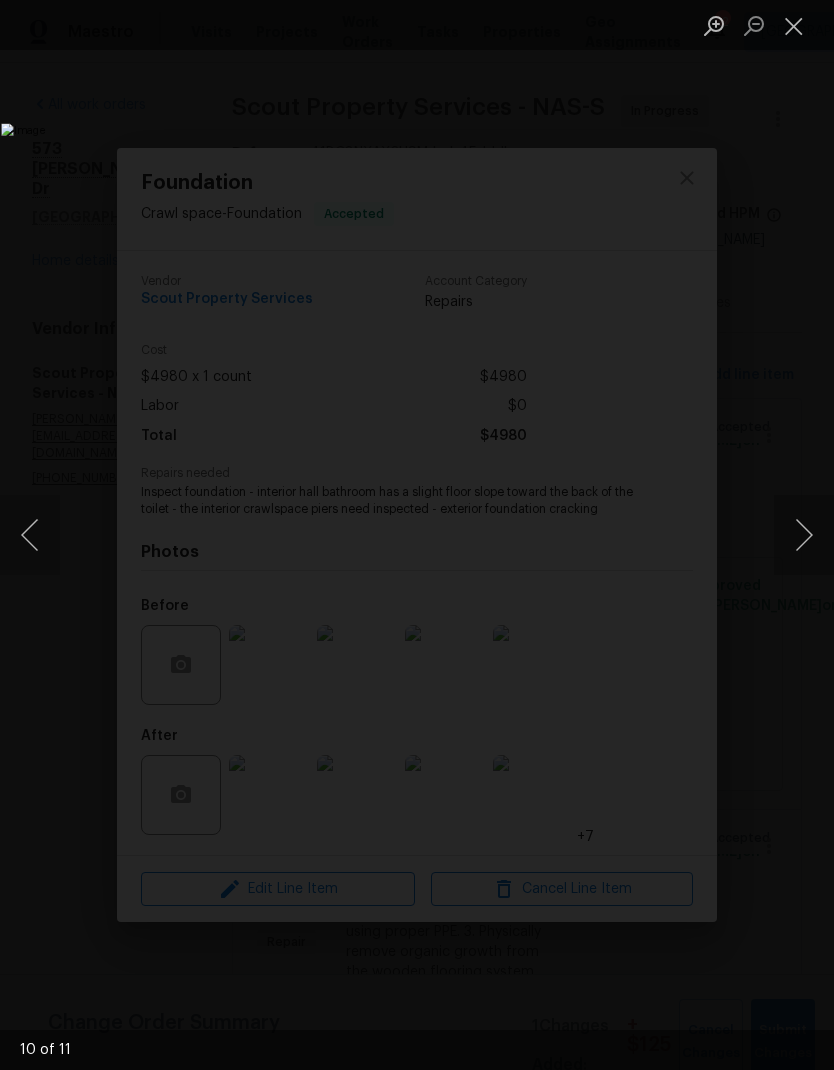 click at bounding box center (322, 534) 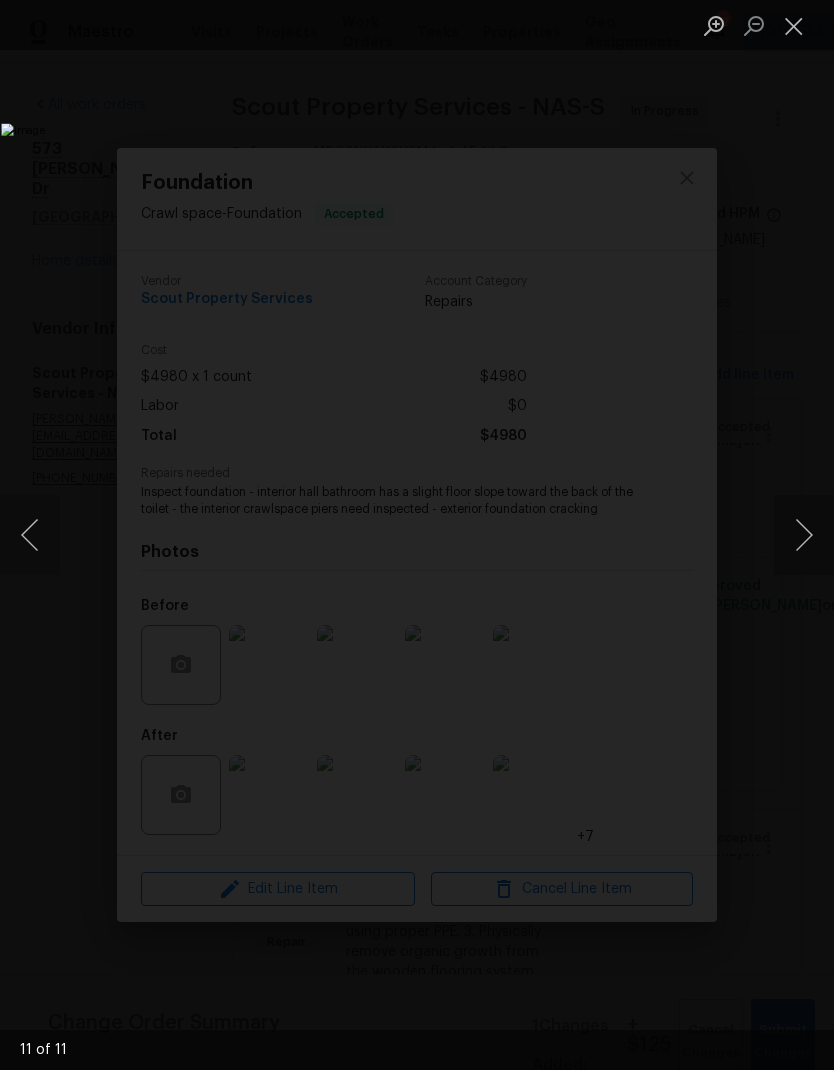 click at bounding box center (804, 535) 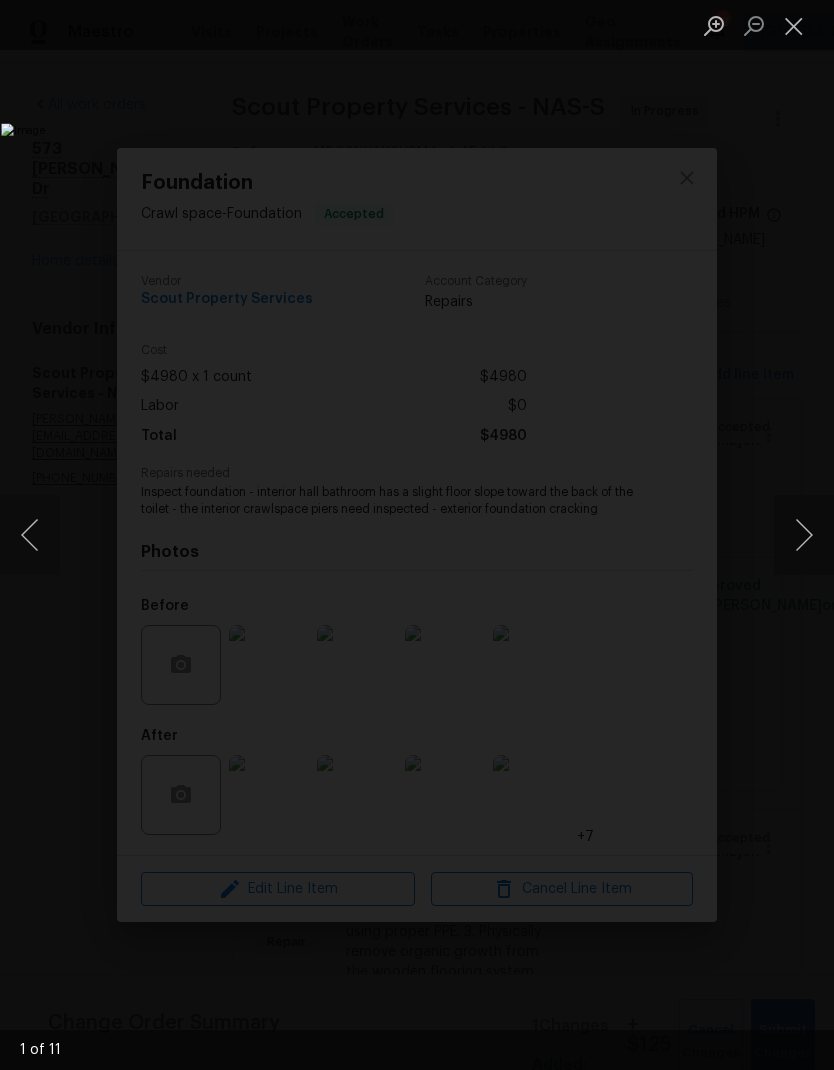 click at bounding box center (794, 25) 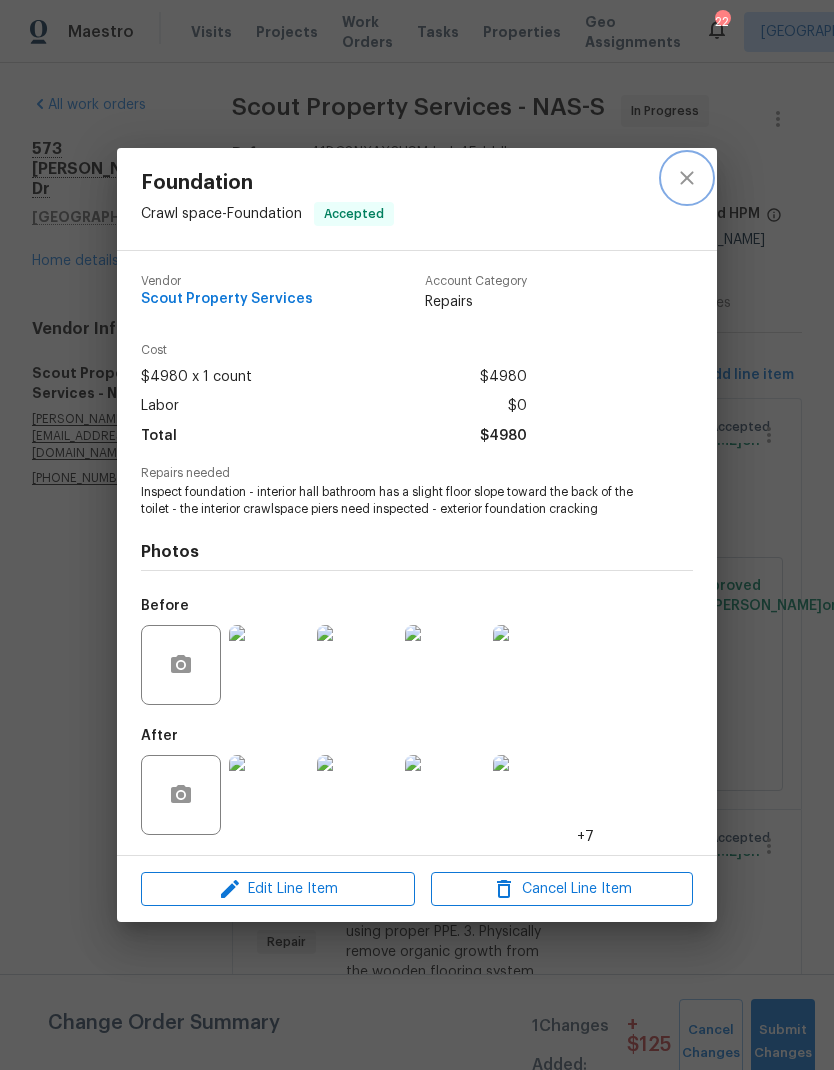 click 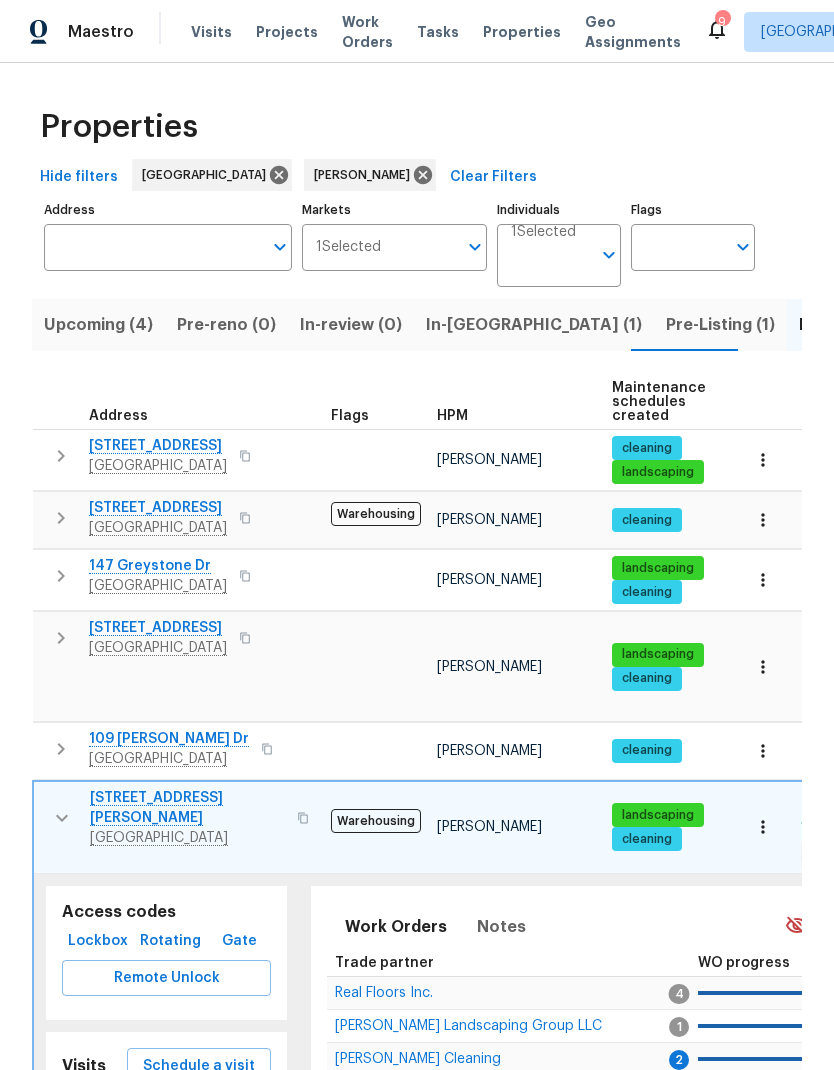 scroll, scrollTop: 80, scrollLeft: 0, axis: vertical 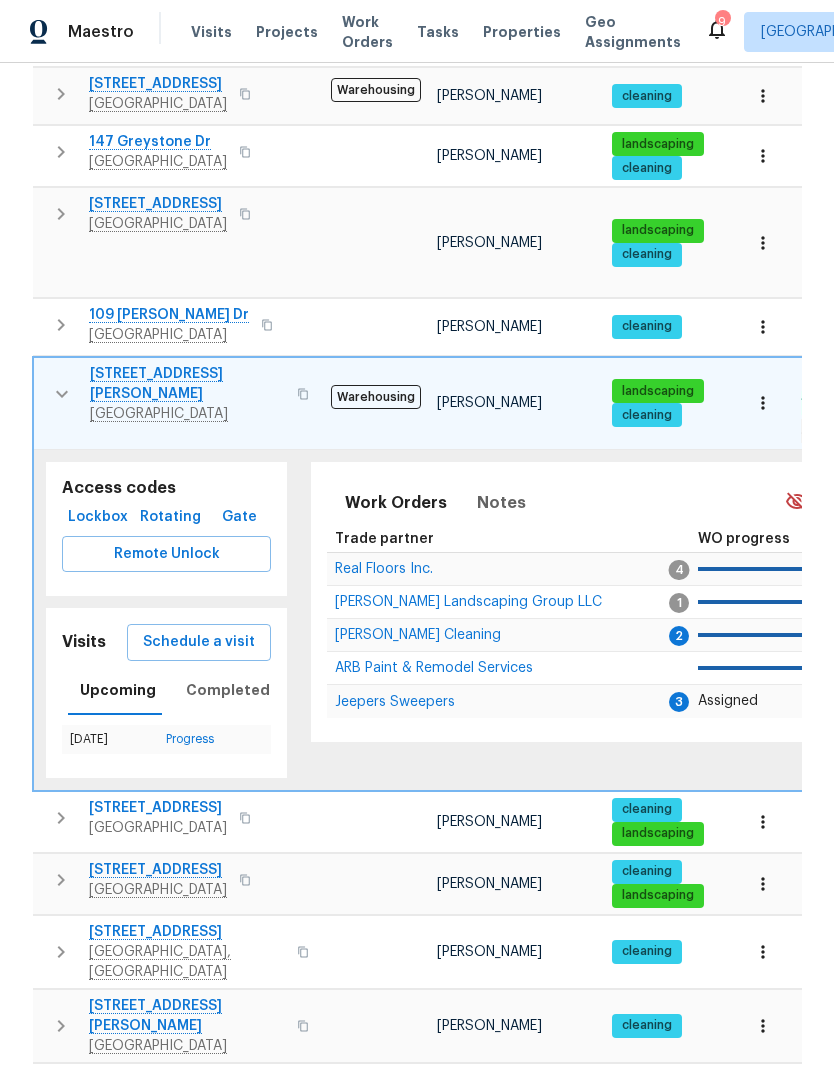 click 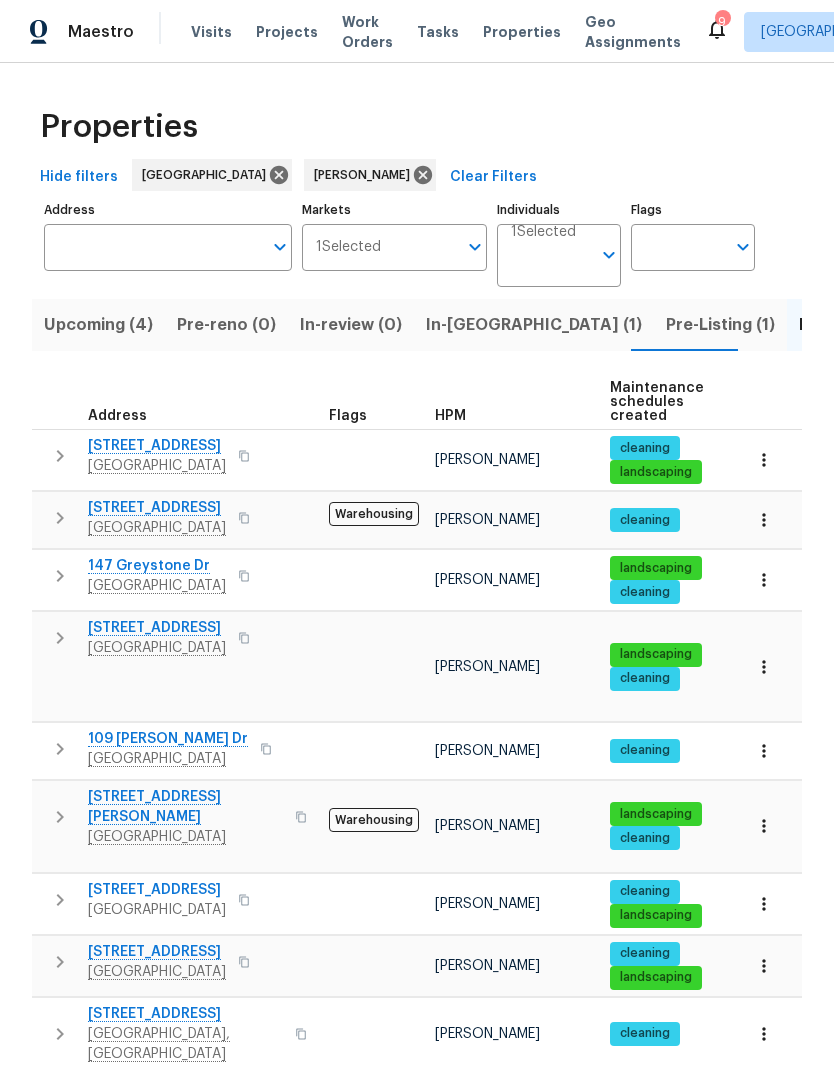 scroll, scrollTop: 0, scrollLeft: 0, axis: both 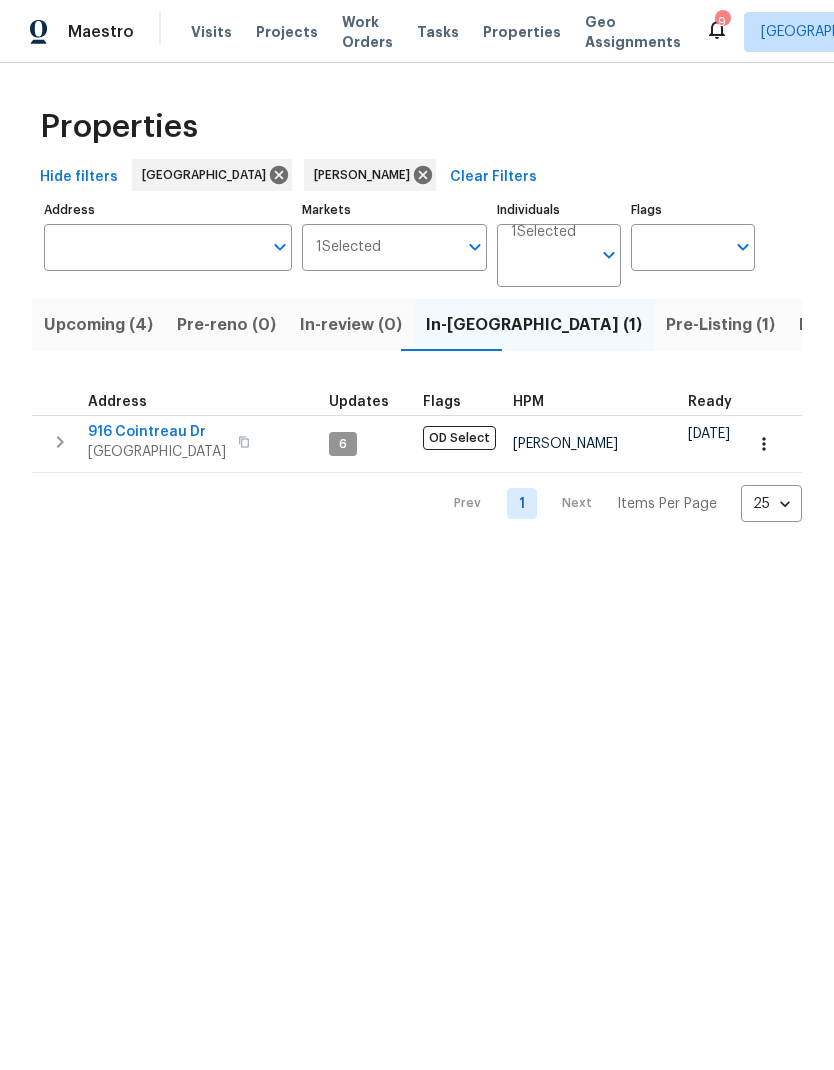 click on "Upcoming (4)" at bounding box center (98, 325) 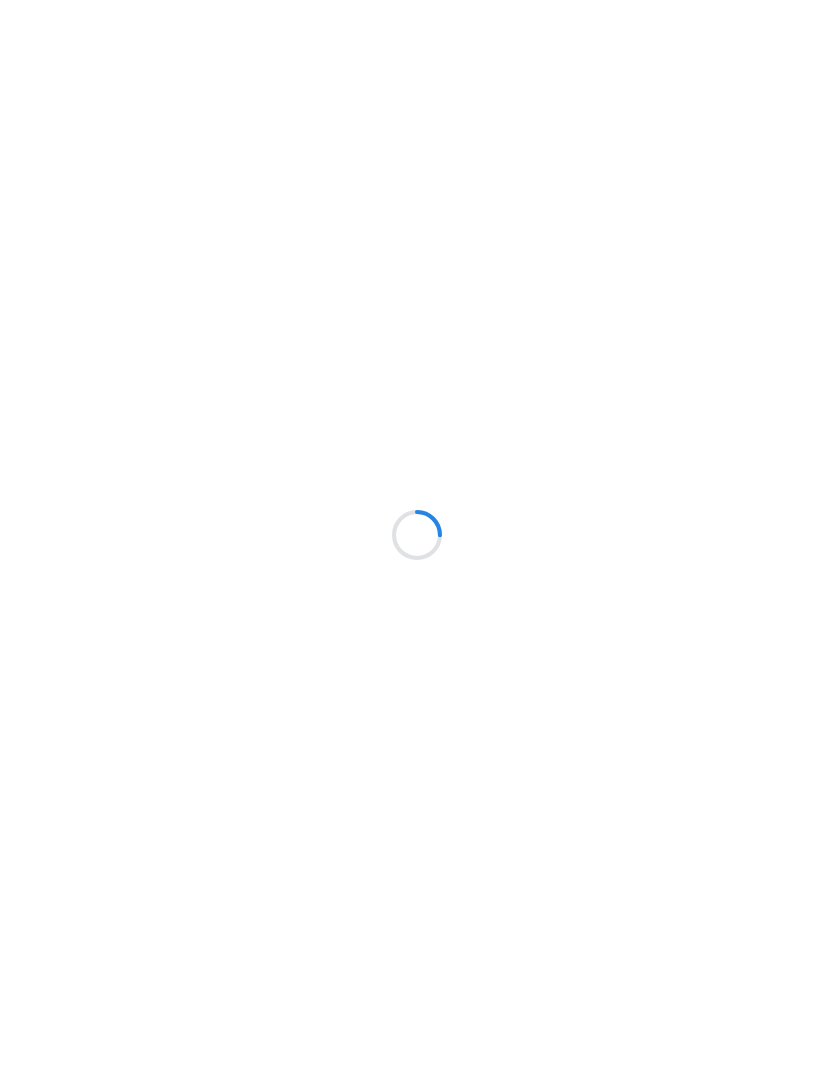 scroll, scrollTop: 0, scrollLeft: 0, axis: both 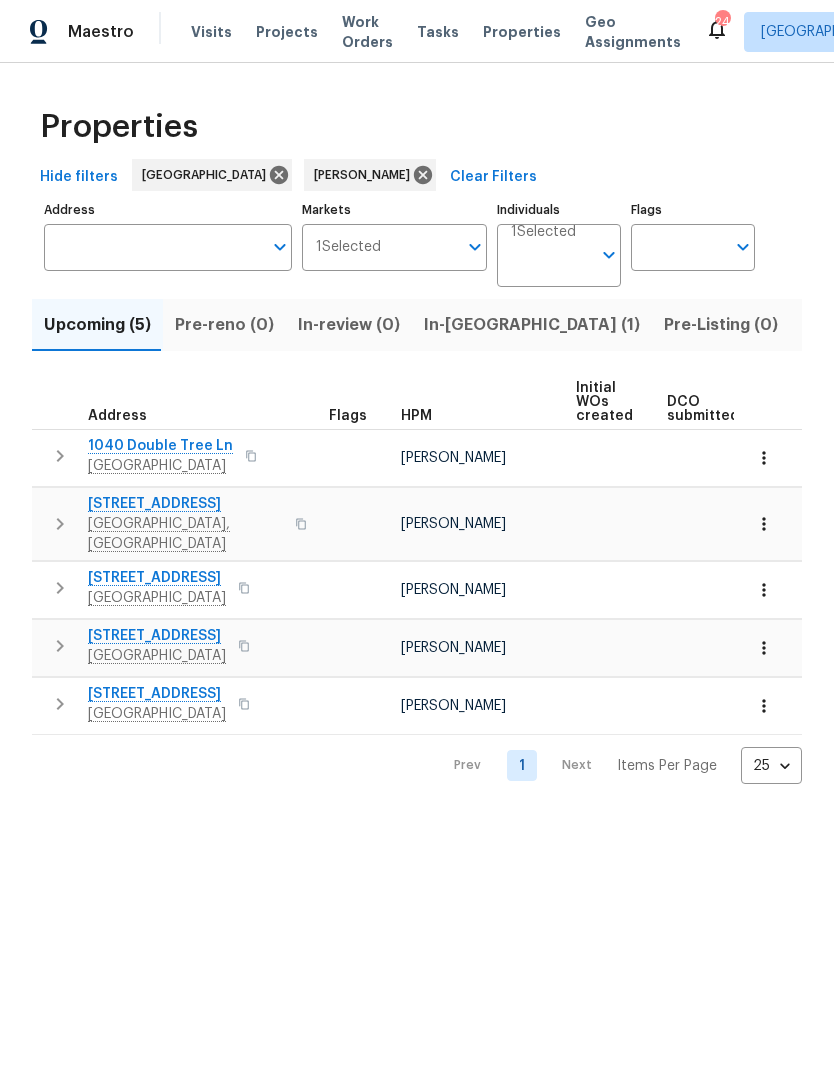 click 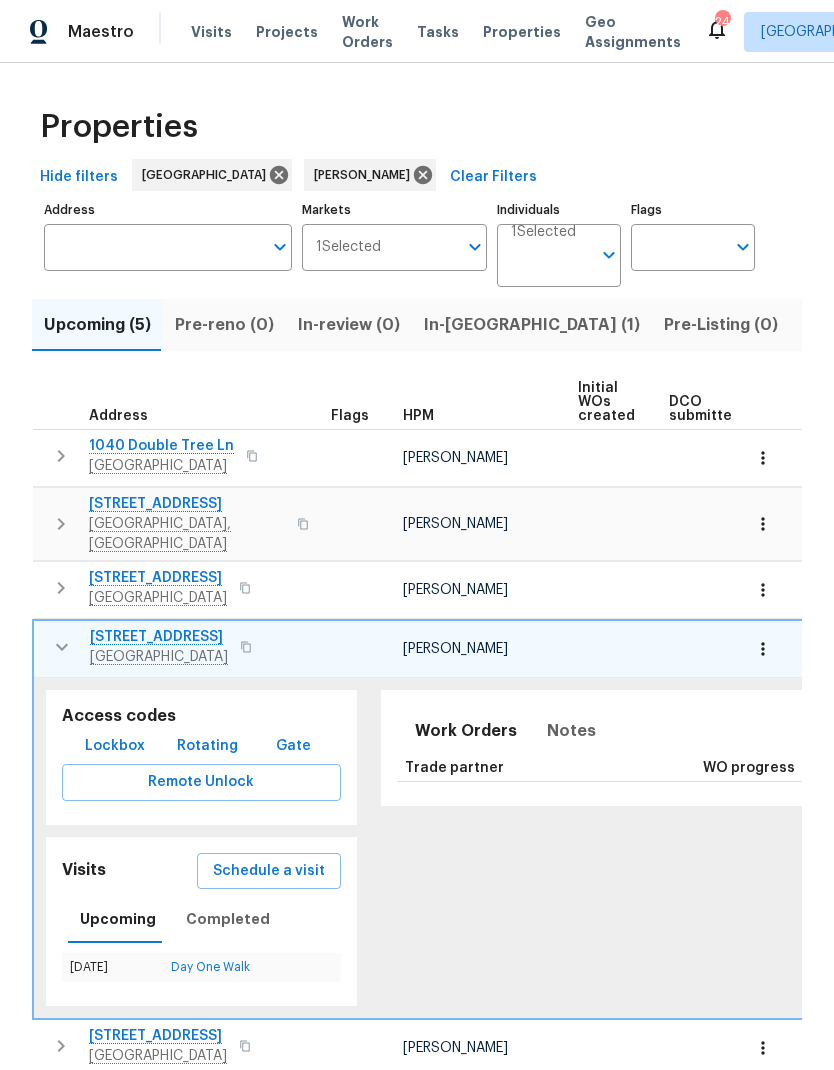 scroll, scrollTop: 71, scrollLeft: 0, axis: vertical 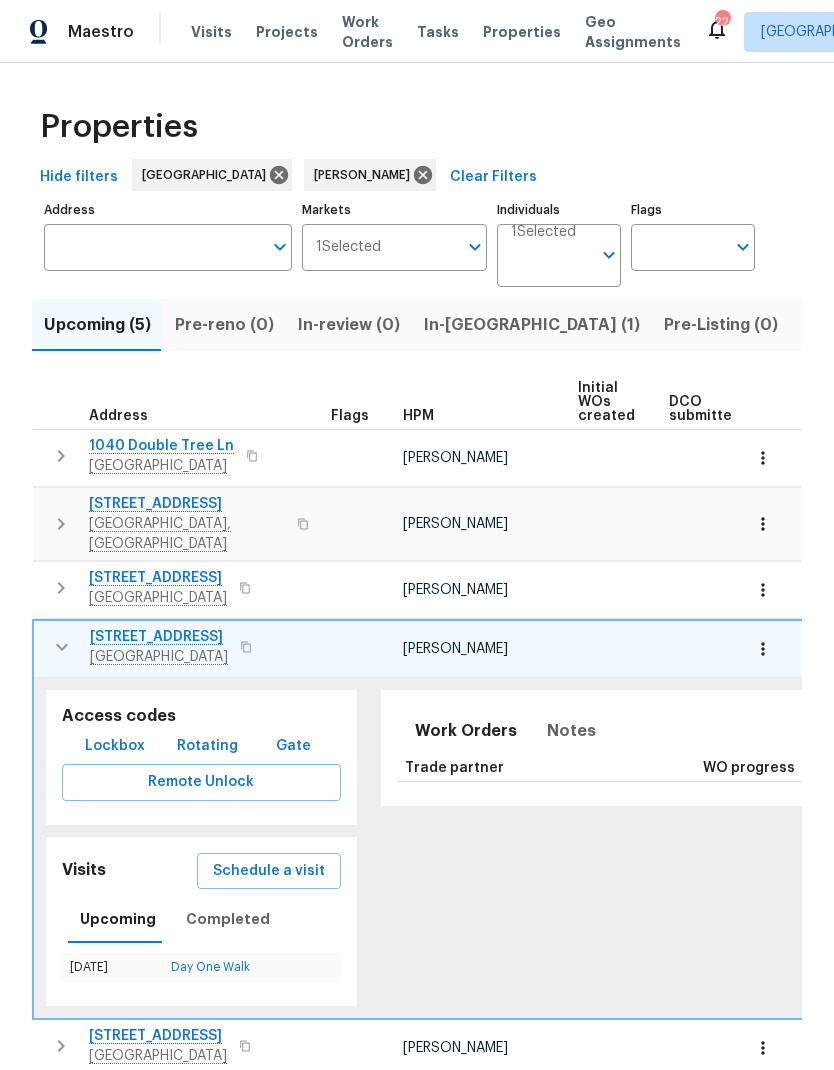 click on "Listed (20)" at bounding box center (845, 325) 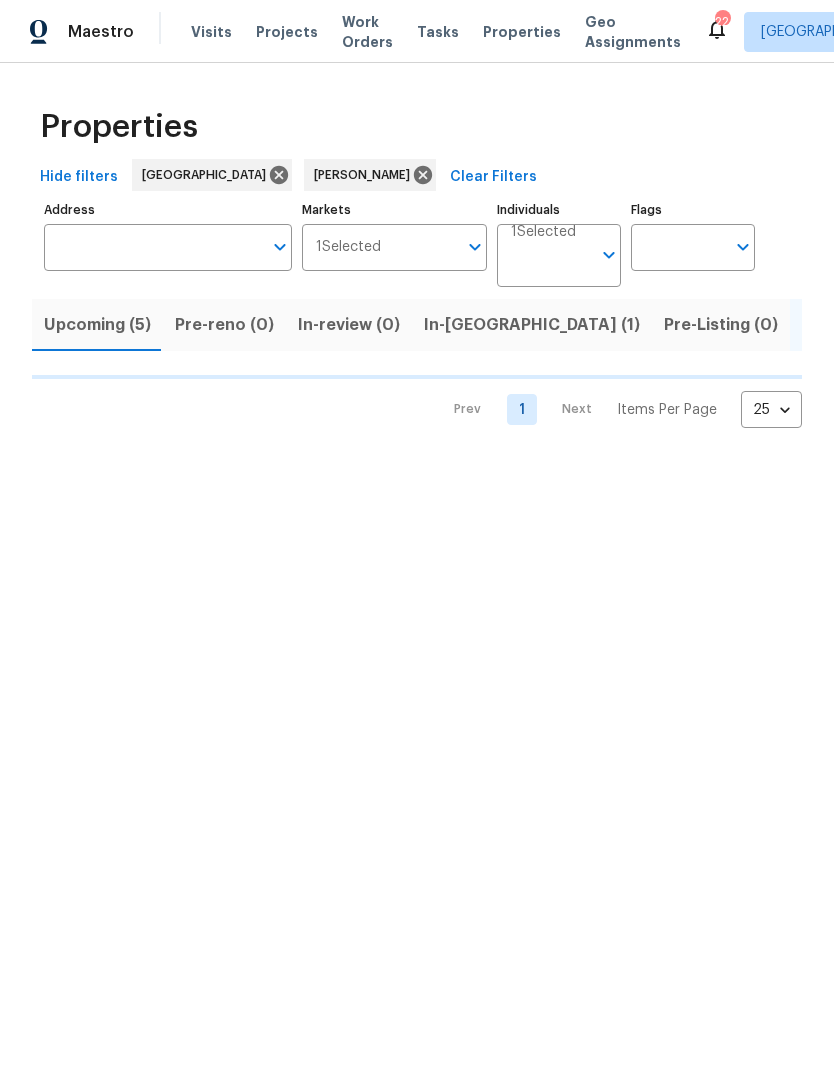 scroll, scrollTop: 0, scrollLeft: 0, axis: both 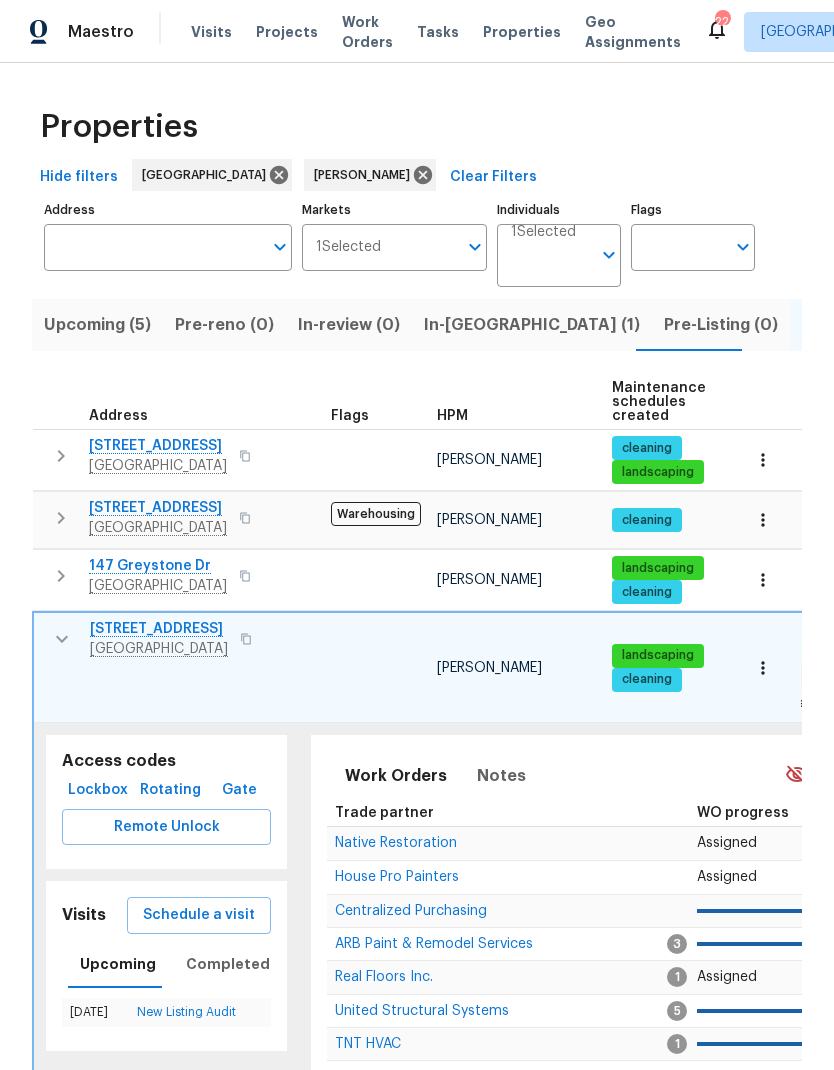 click at bounding box center (62, 639) 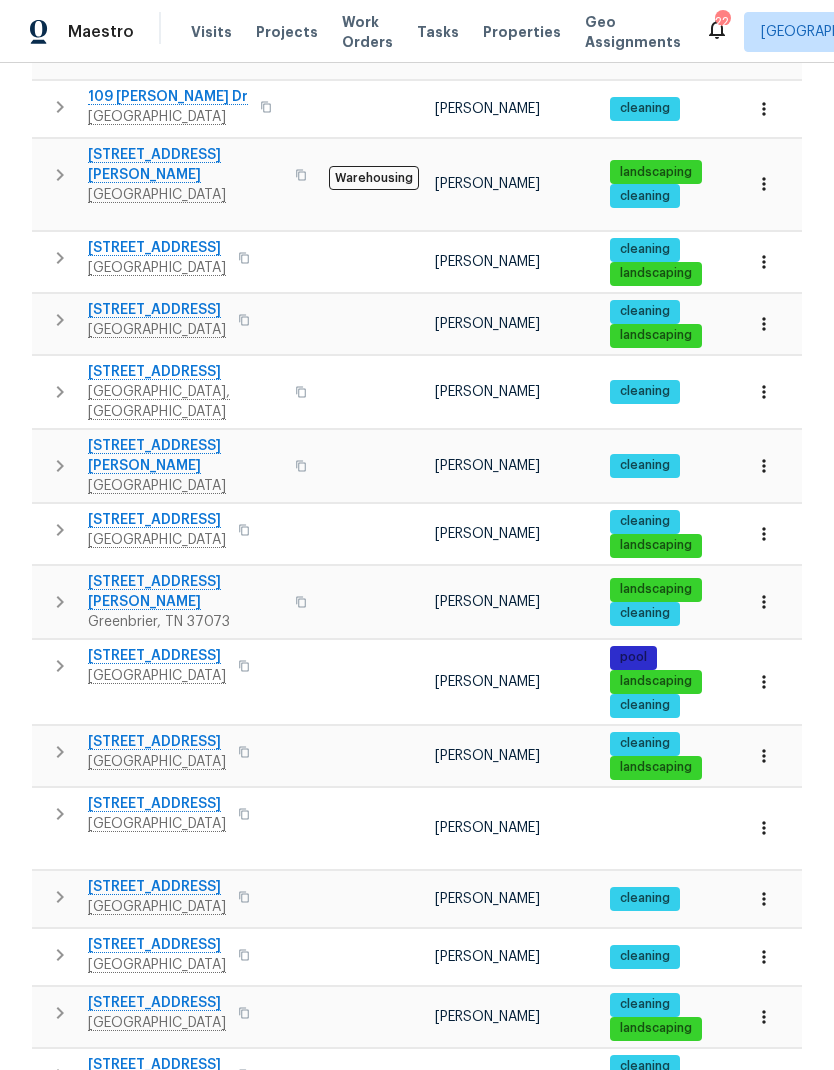 scroll, scrollTop: 641, scrollLeft: 0, axis: vertical 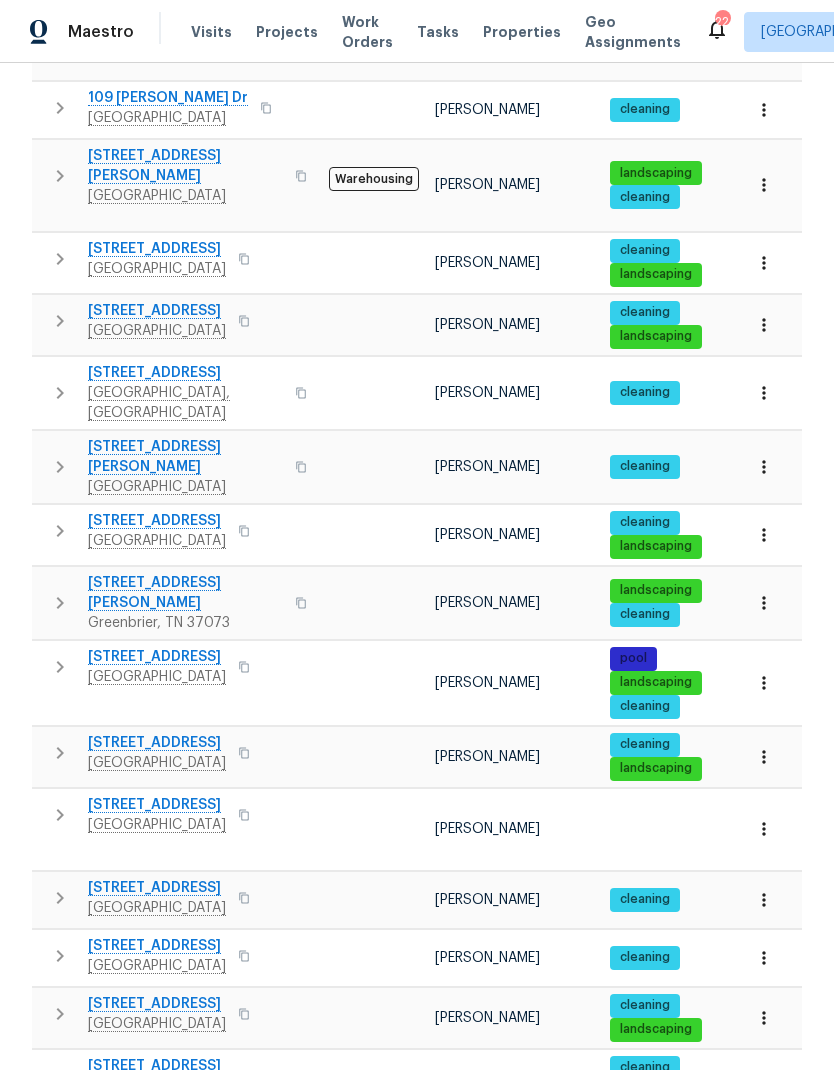 click 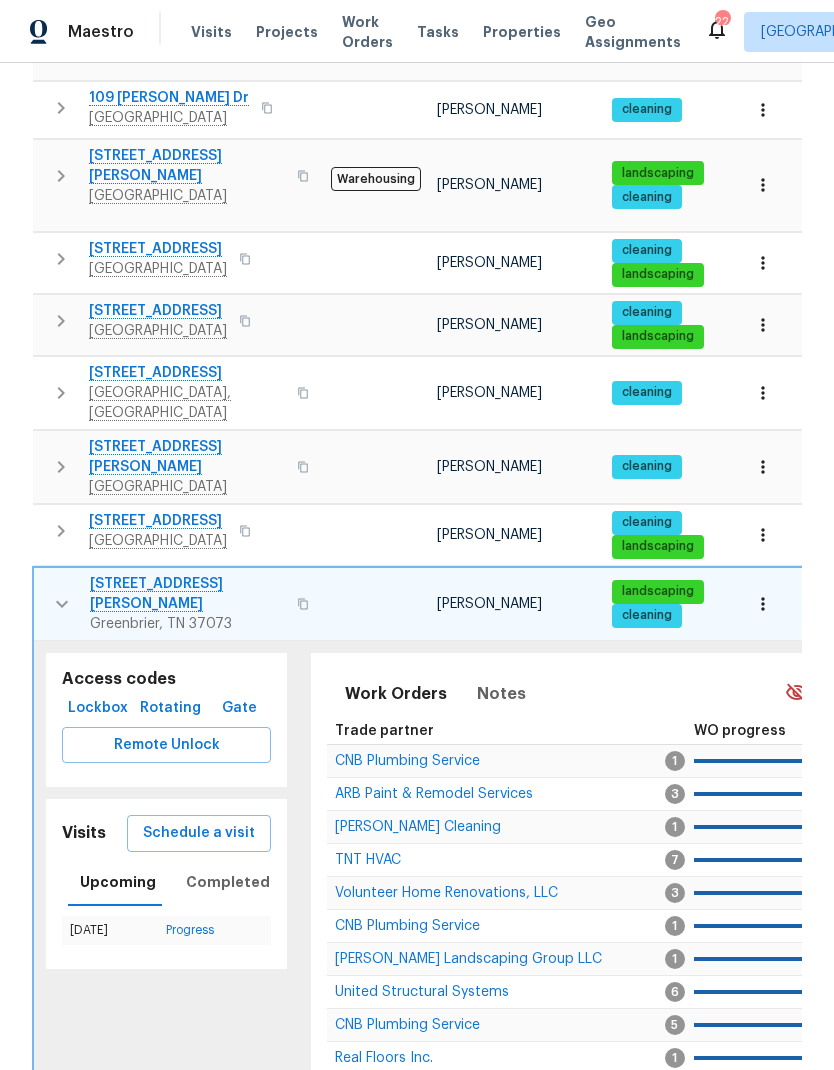 click on "CNB Plumbing Service" at bounding box center [407, 926] 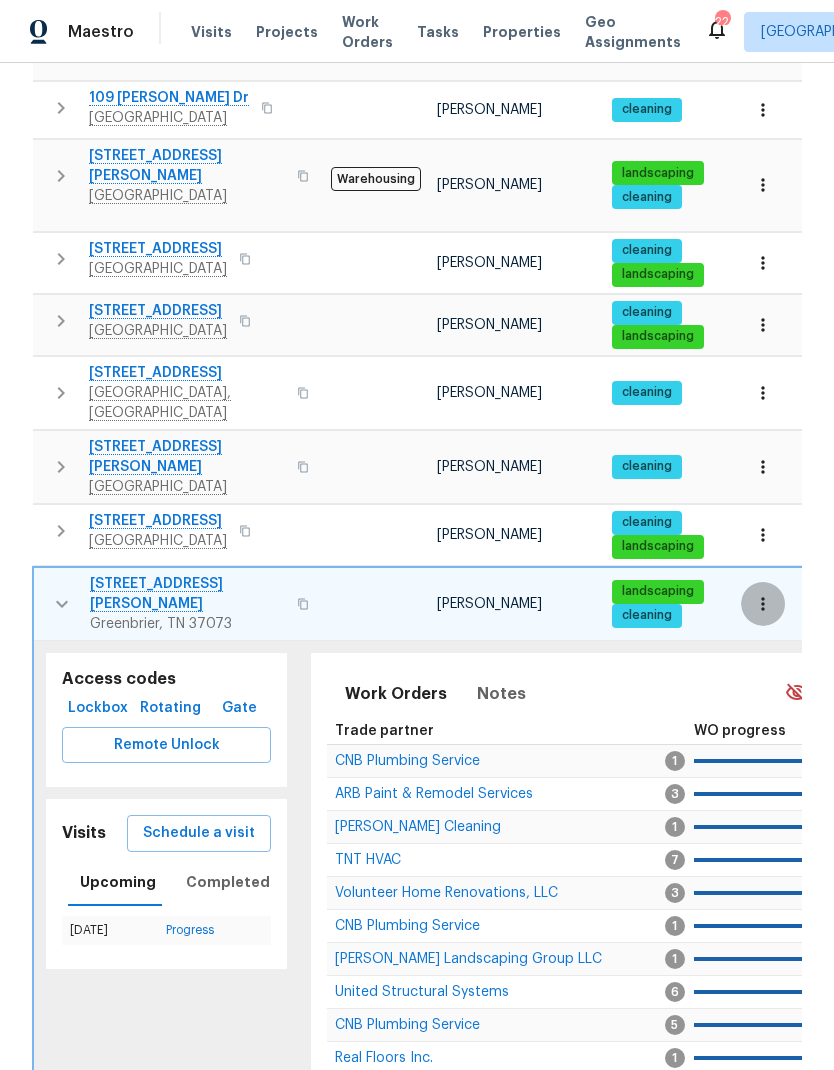 click at bounding box center (763, 604) 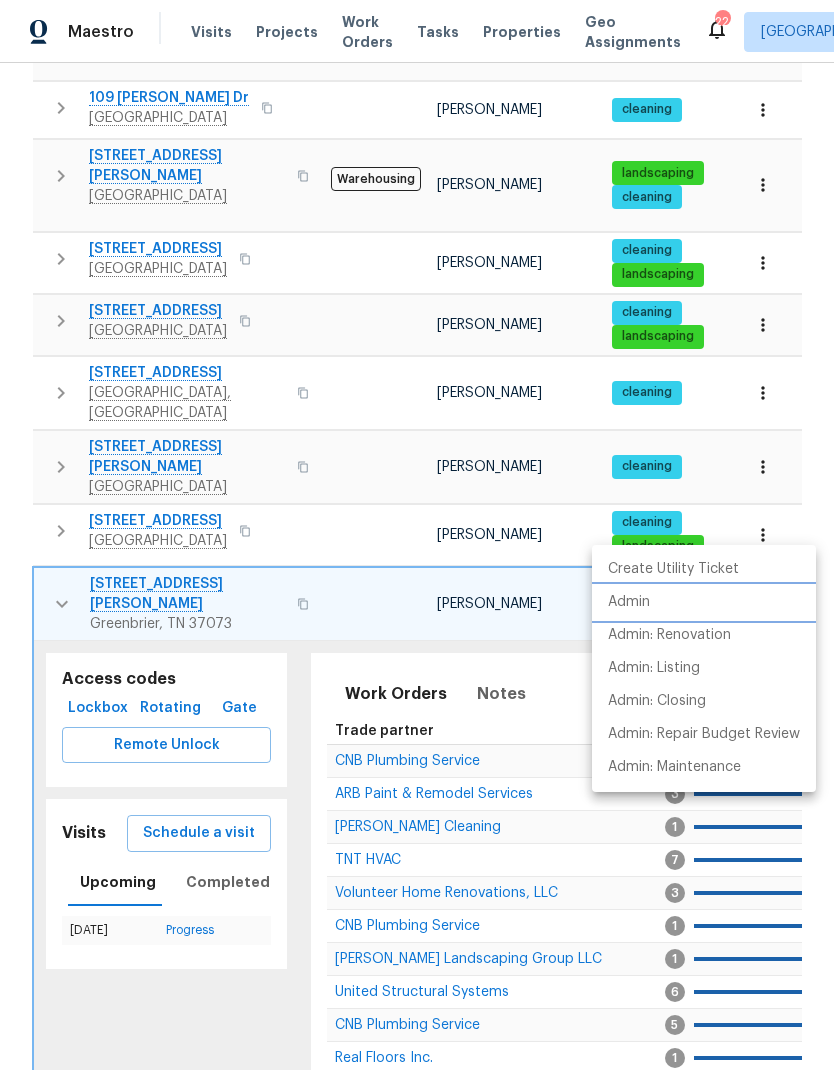 click on "Admin" at bounding box center (704, 602) 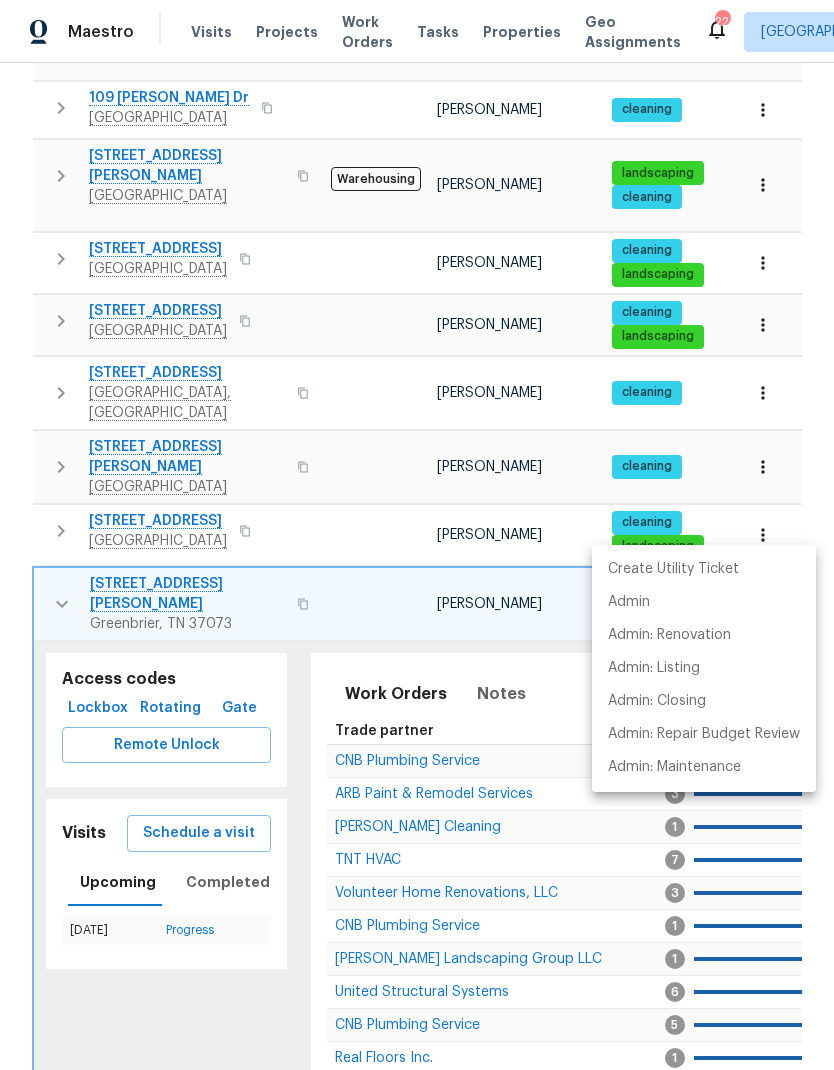 click at bounding box center [417, 535] 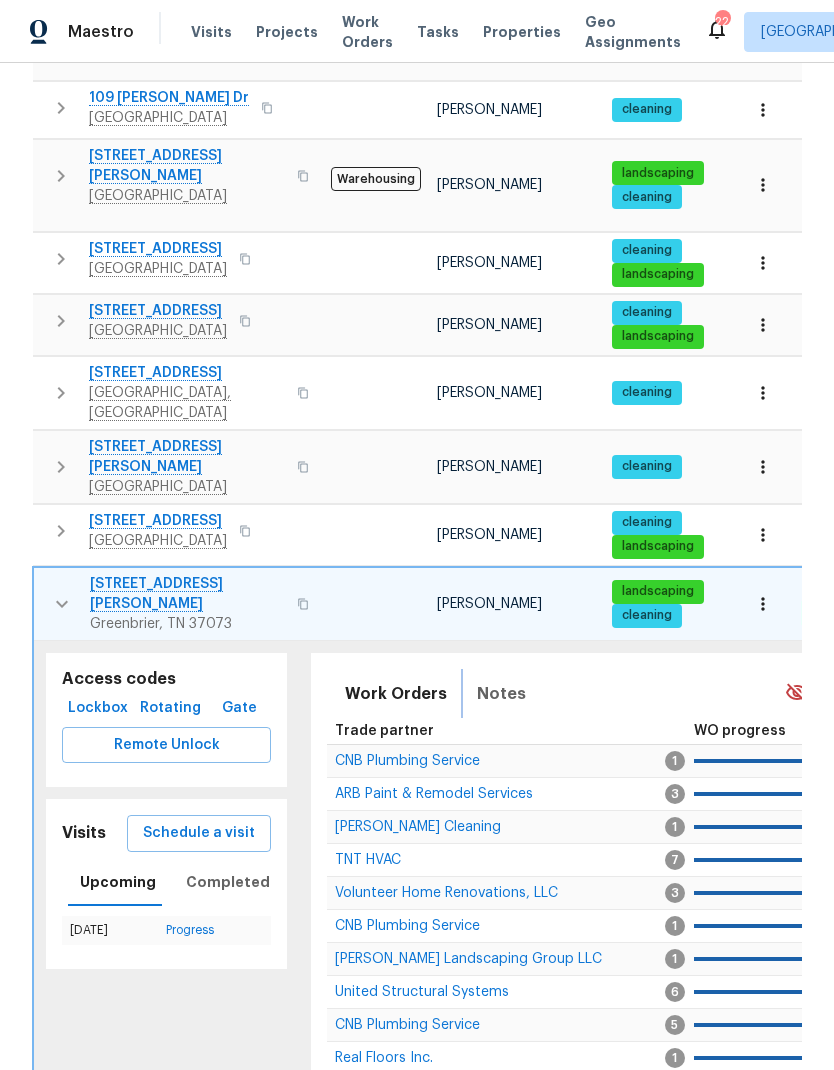 click on "Notes" at bounding box center (501, 694) 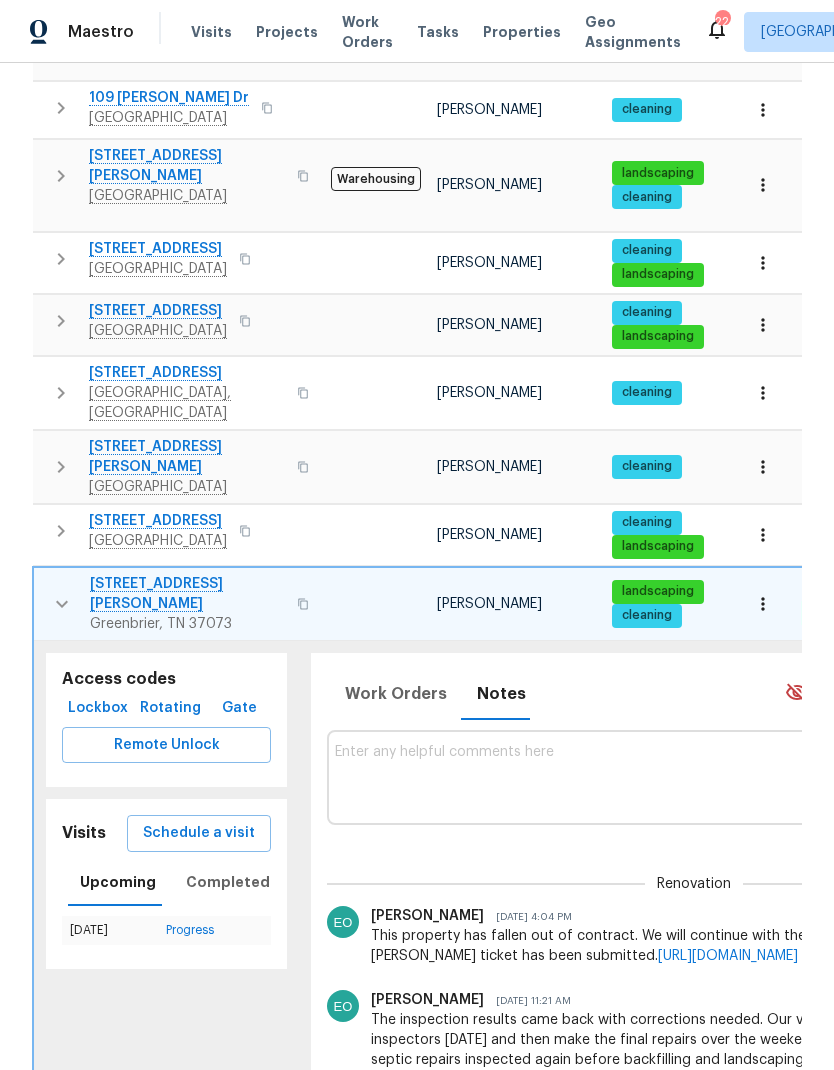 click at bounding box center (694, 777) 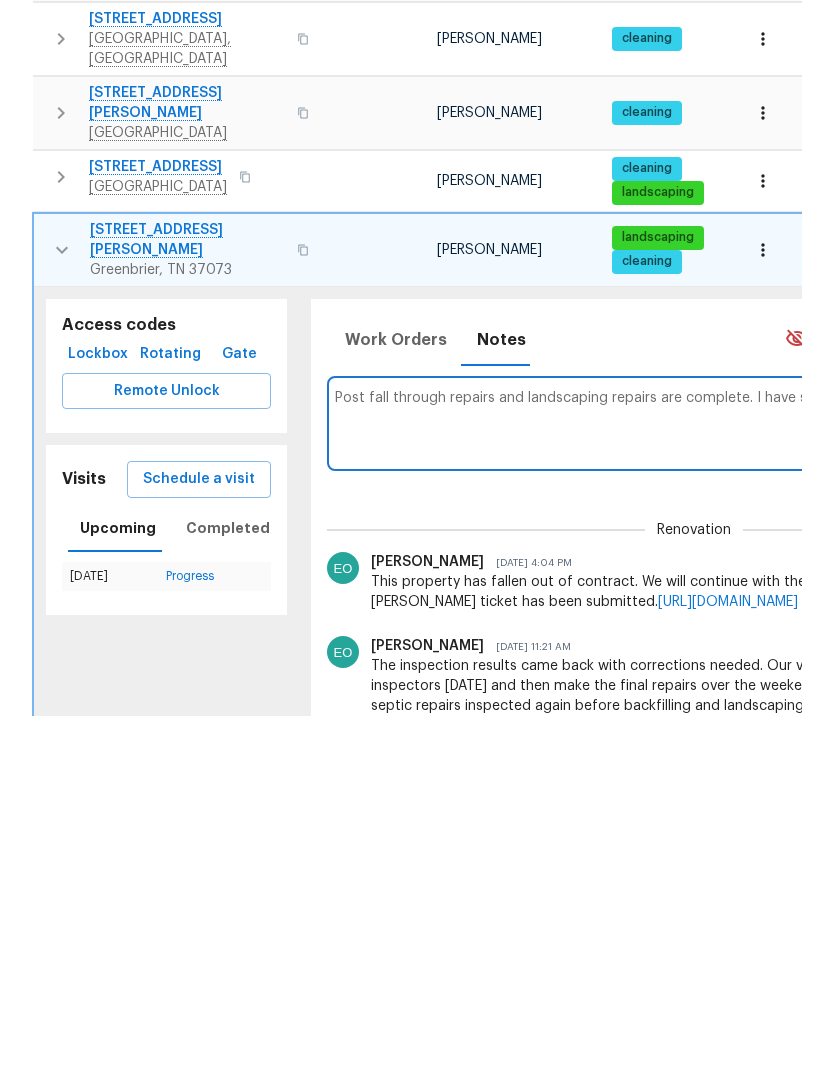 scroll, scrollTop: 0, scrollLeft: 293, axis: horizontal 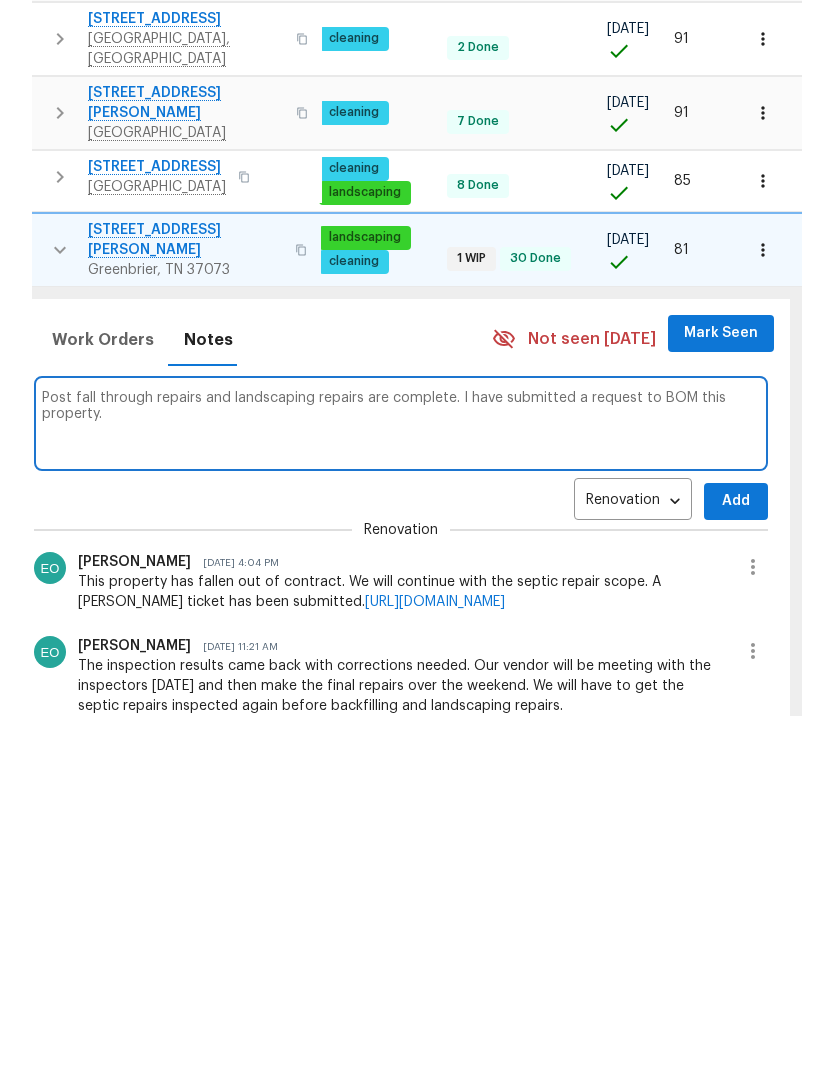 click on "Post fall through repairs and landscaping repairs are complete. I have submitted a request to BOM this property." at bounding box center (401, 777) 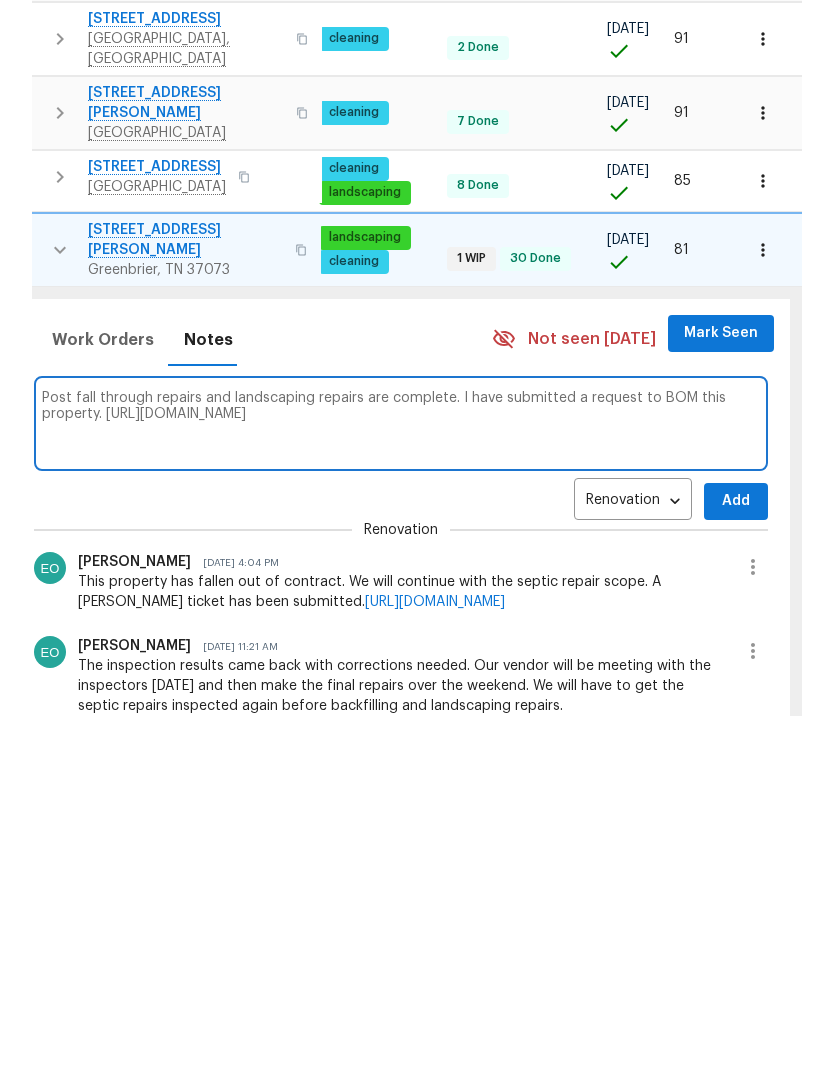 type on "Post fall through repairs and landscaping repairs are complete. I have submitted a request to BOM this property. https://opendoor.atlassian.net/servicedesk/customer/portal/6/HSR-702041" 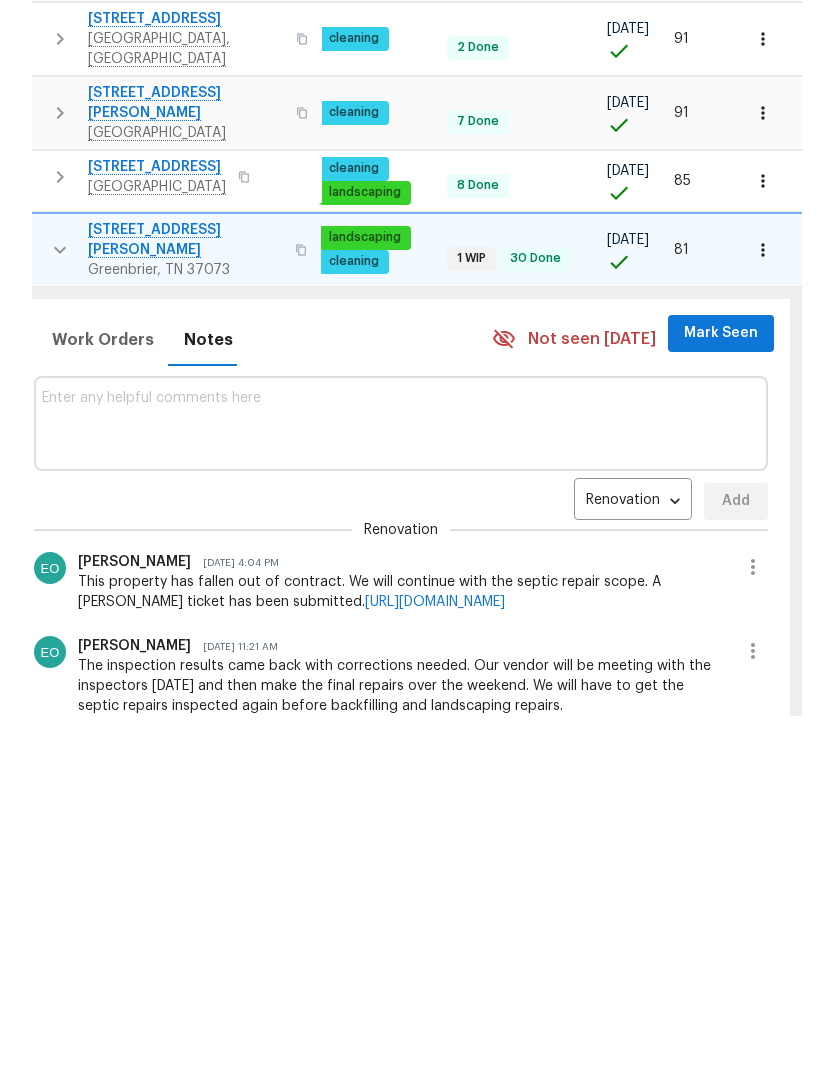 scroll, scrollTop: 80, scrollLeft: 0, axis: vertical 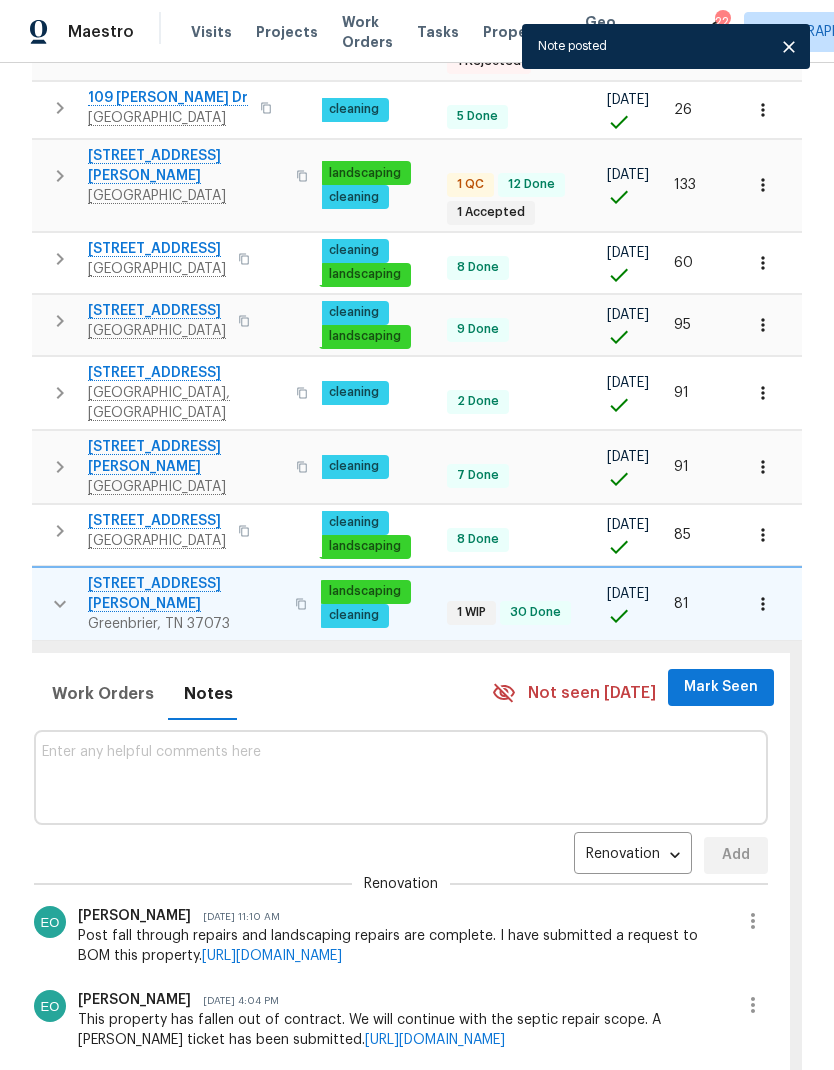 click on "Mark Seen" at bounding box center [721, 687] 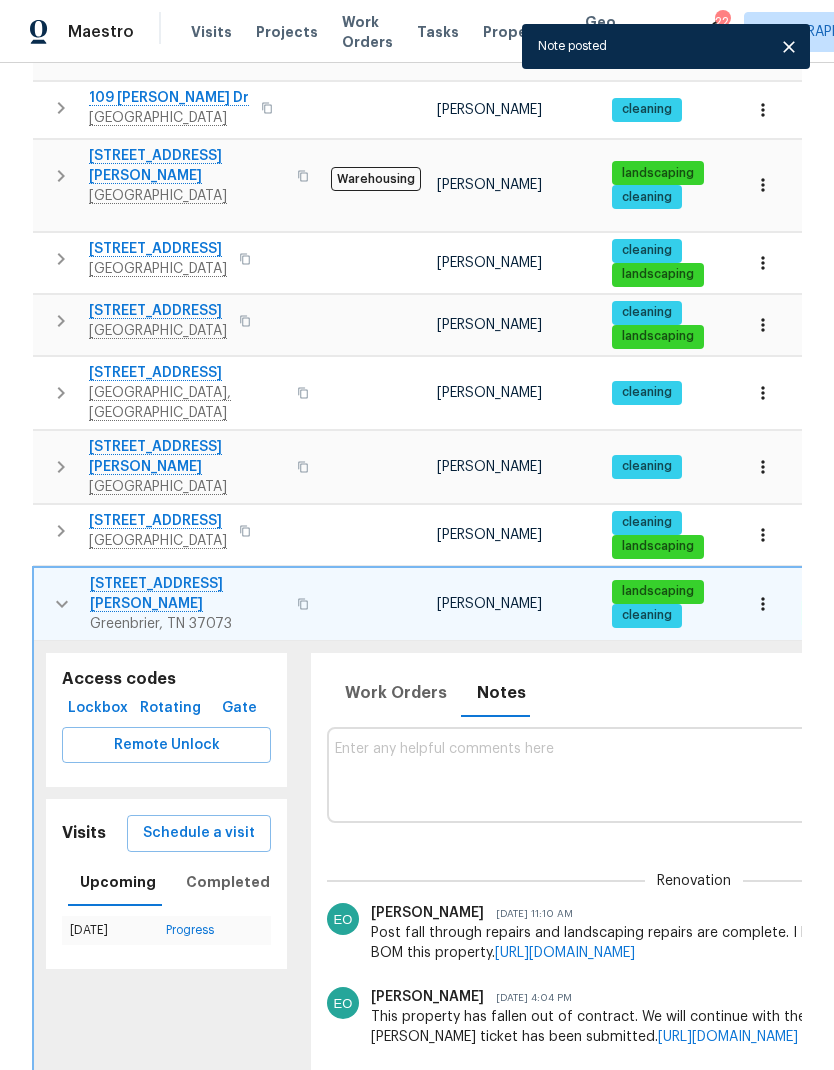 scroll, scrollTop: 0, scrollLeft: -1, axis: horizontal 